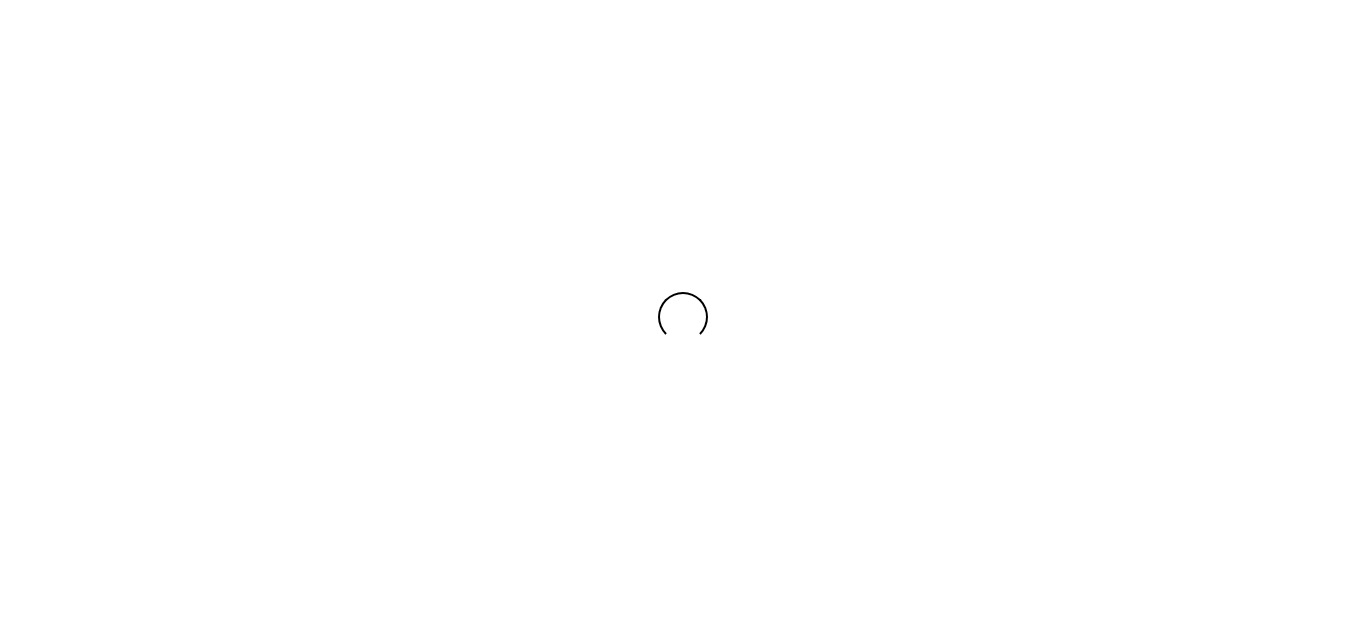 scroll, scrollTop: 0, scrollLeft: 0, axis: both 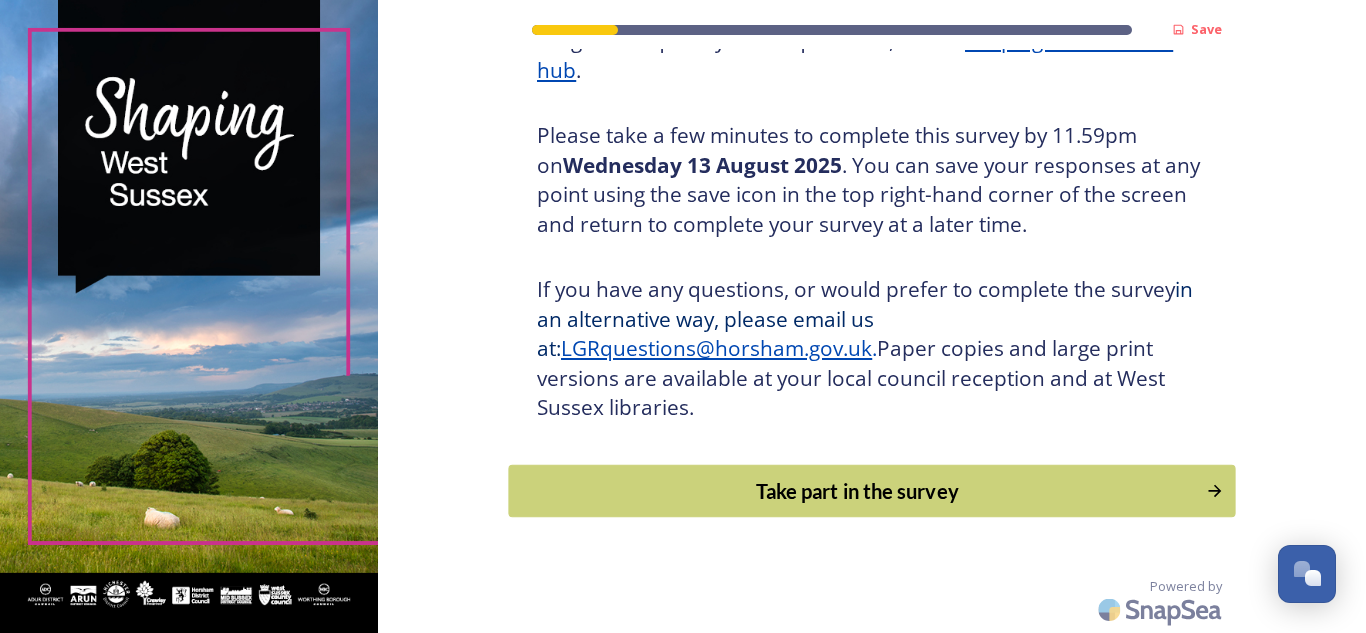 click on "Take part in the survey" at bounding box center (858, 491) 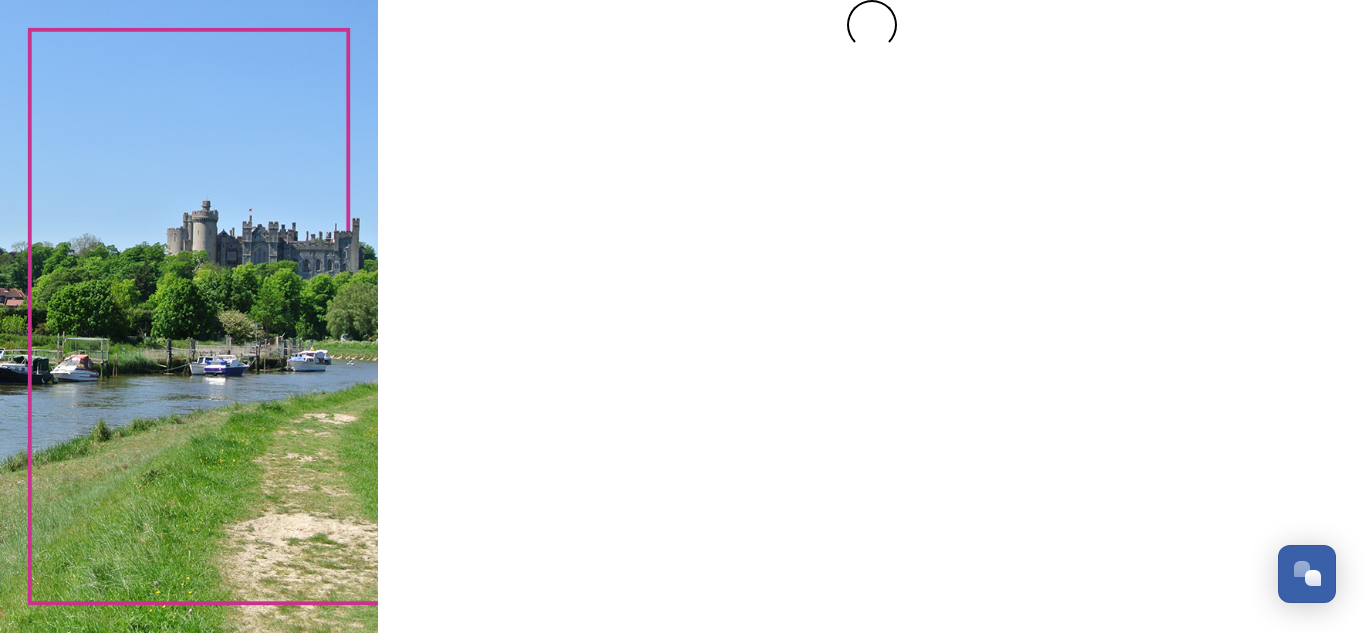 scroll, scrollTop: 0, scrollLeft: 0, axis: both 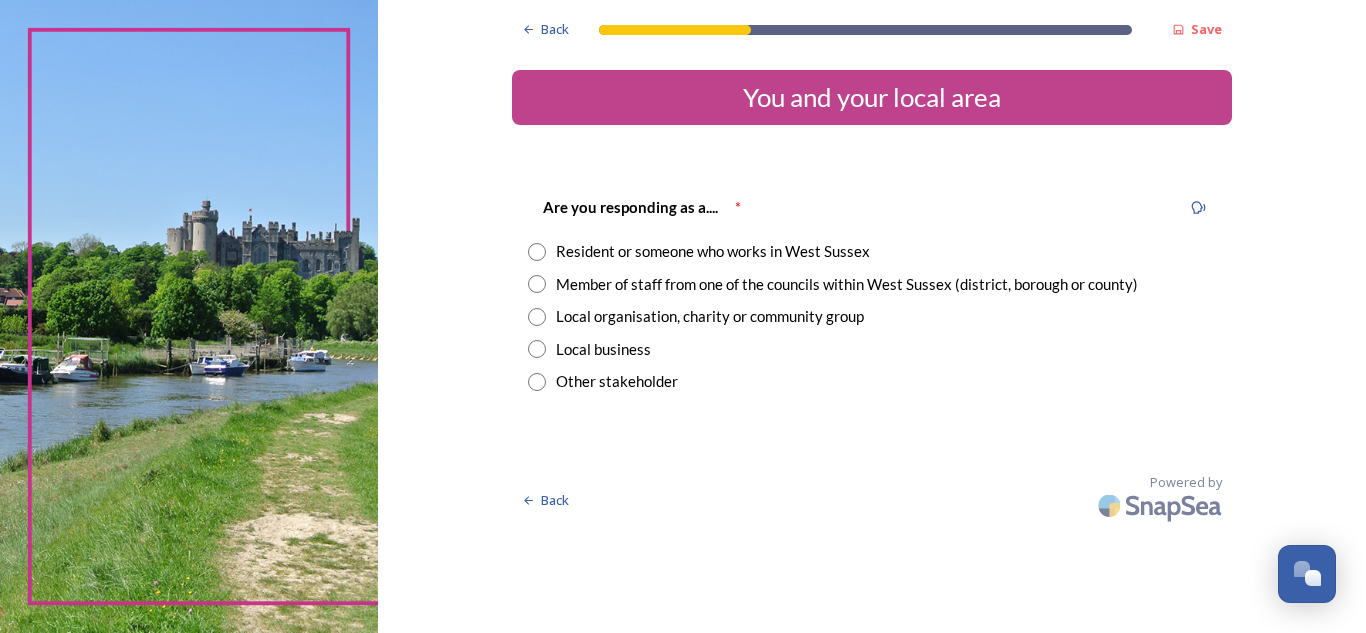 click at bounding box center (537, 284) 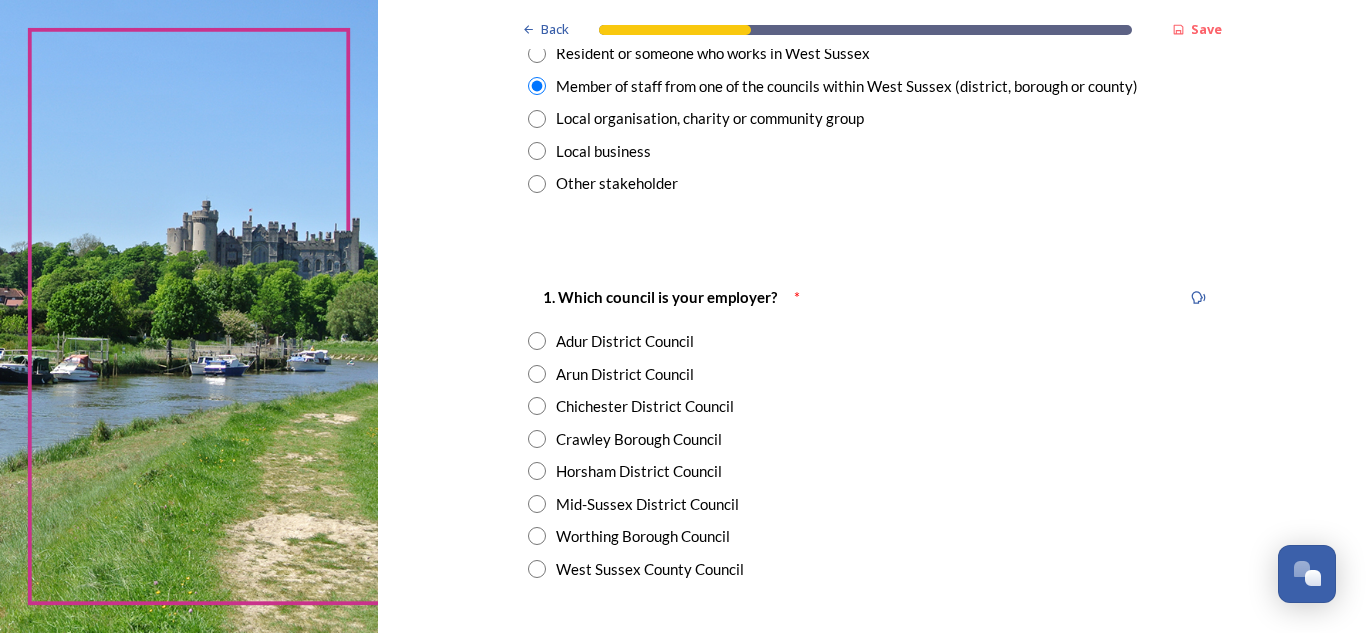 scroll, scrollTop: 199, scrollLeft: 0, axis: vertical 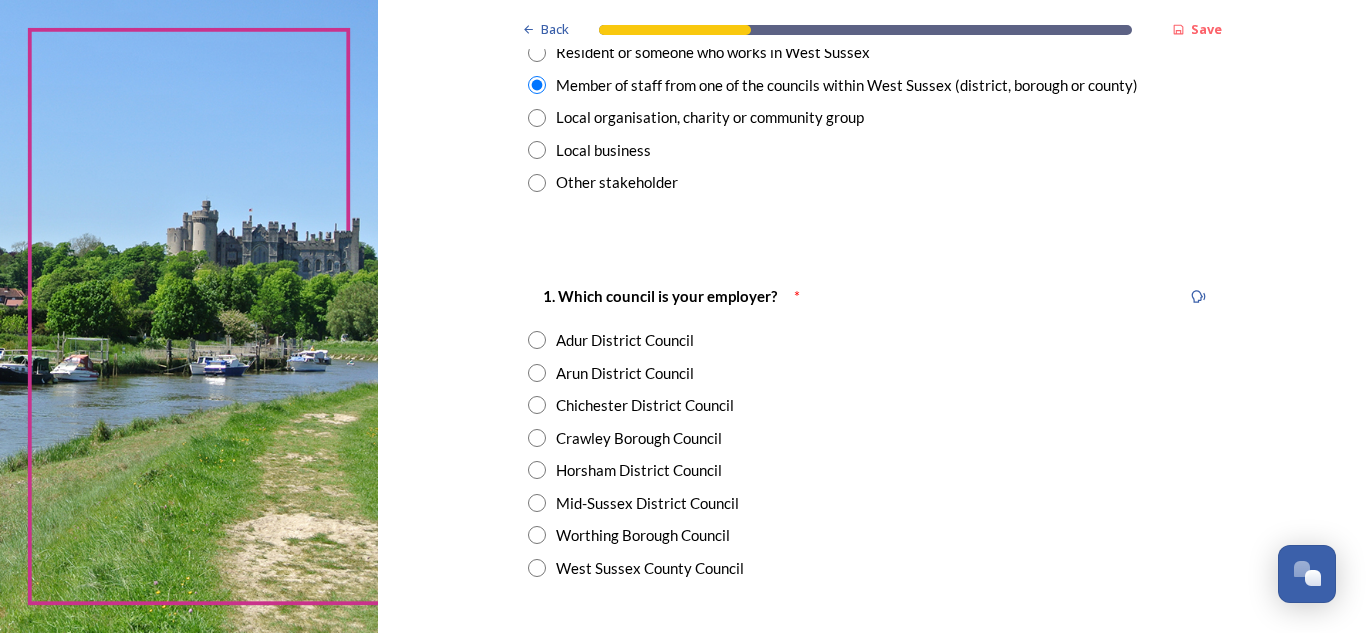 click at bounding box center [537, 340] 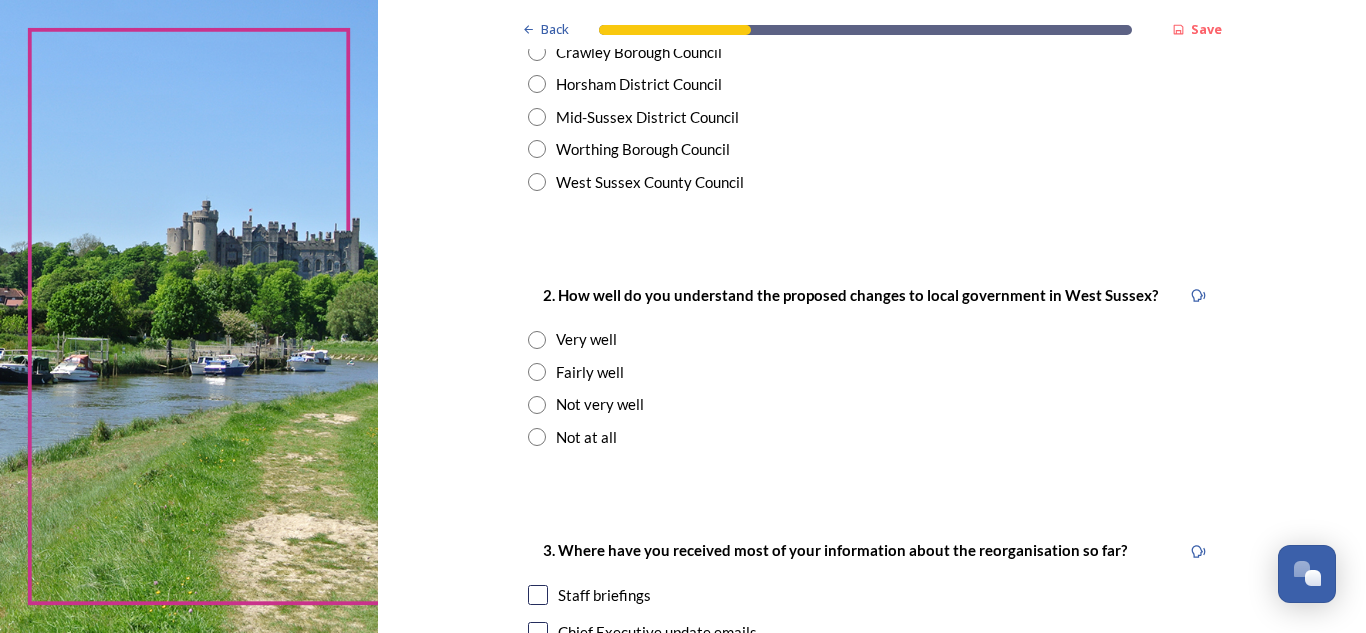 scroll, scrollTop: 593, scrollLeft: 0, axis: vertical 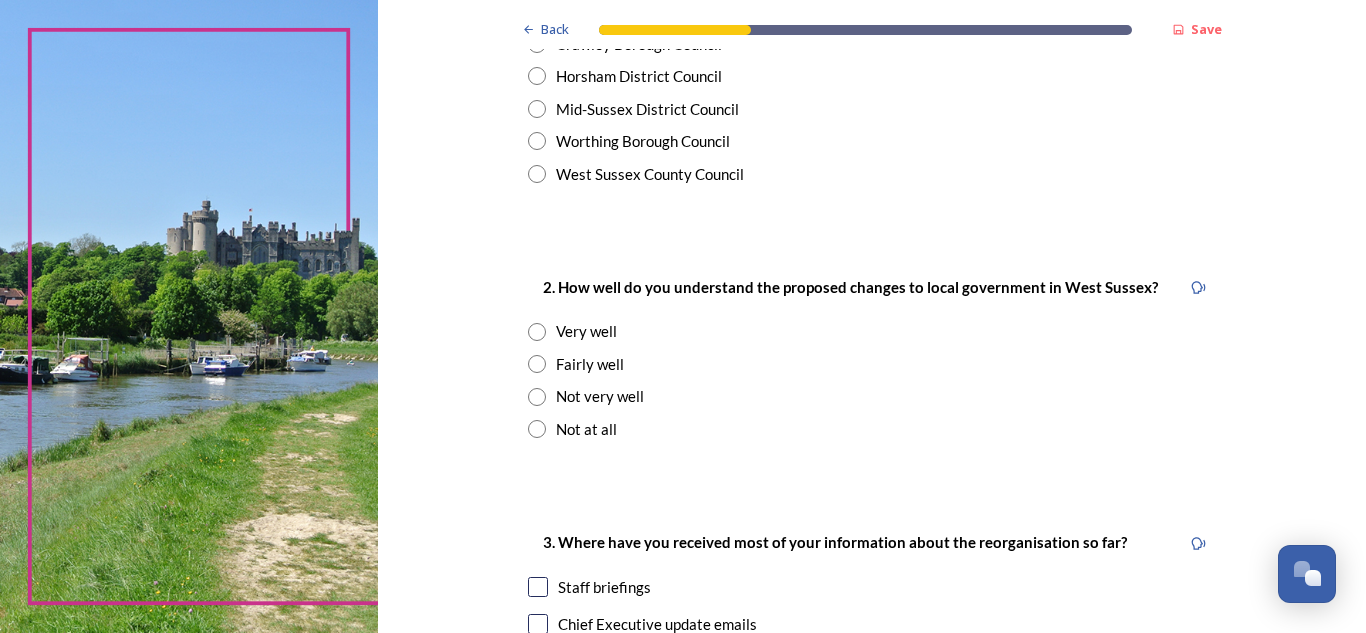 click at bounding box center (537, 364) 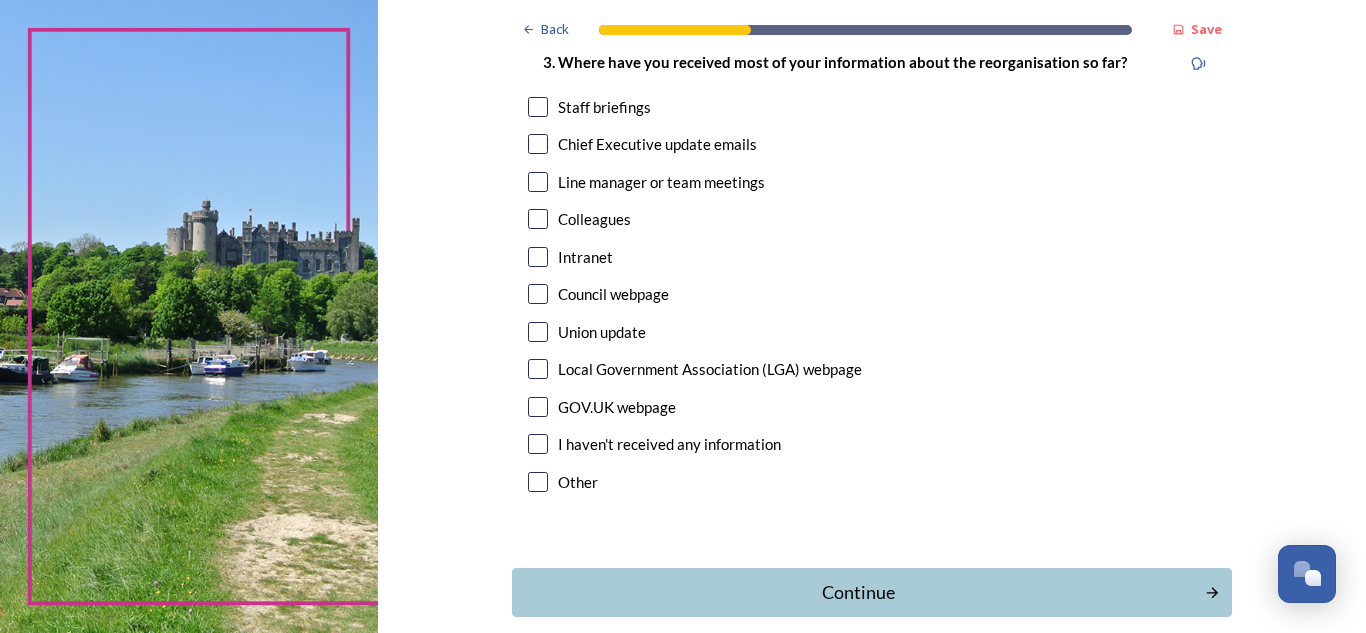 scroll, scrollTop: 1077, scrollLeft: 0, axis: vertical 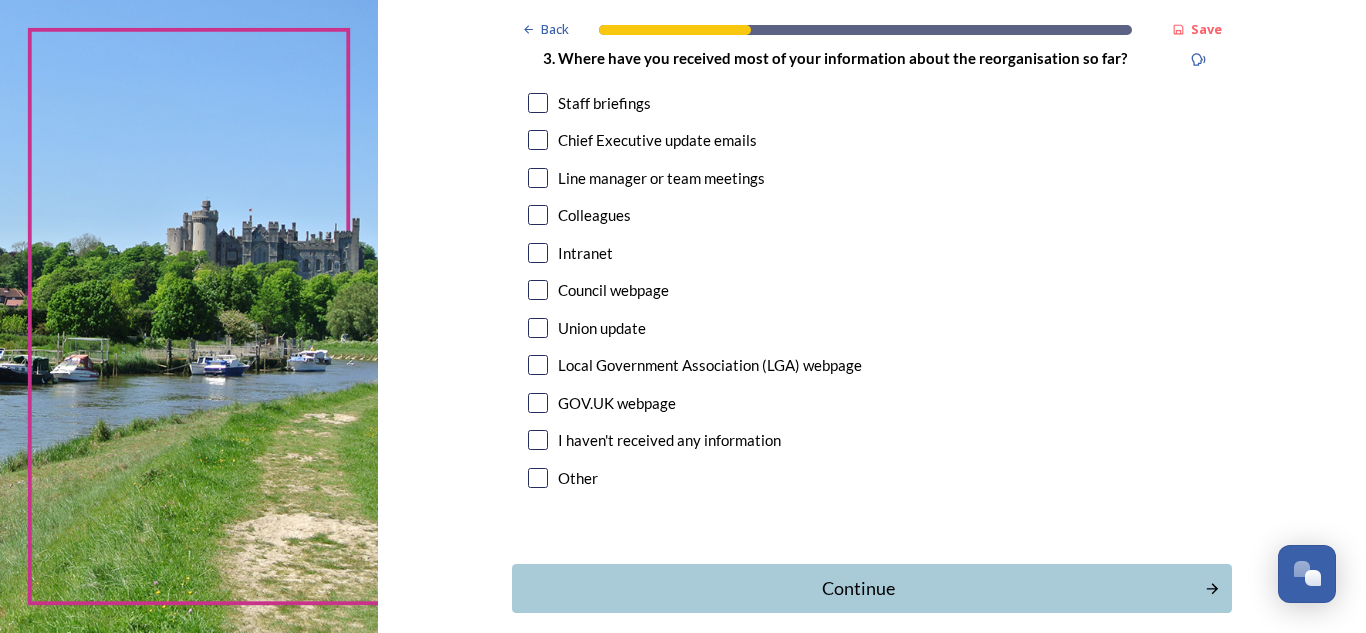 click at bounding box center [538, 478] 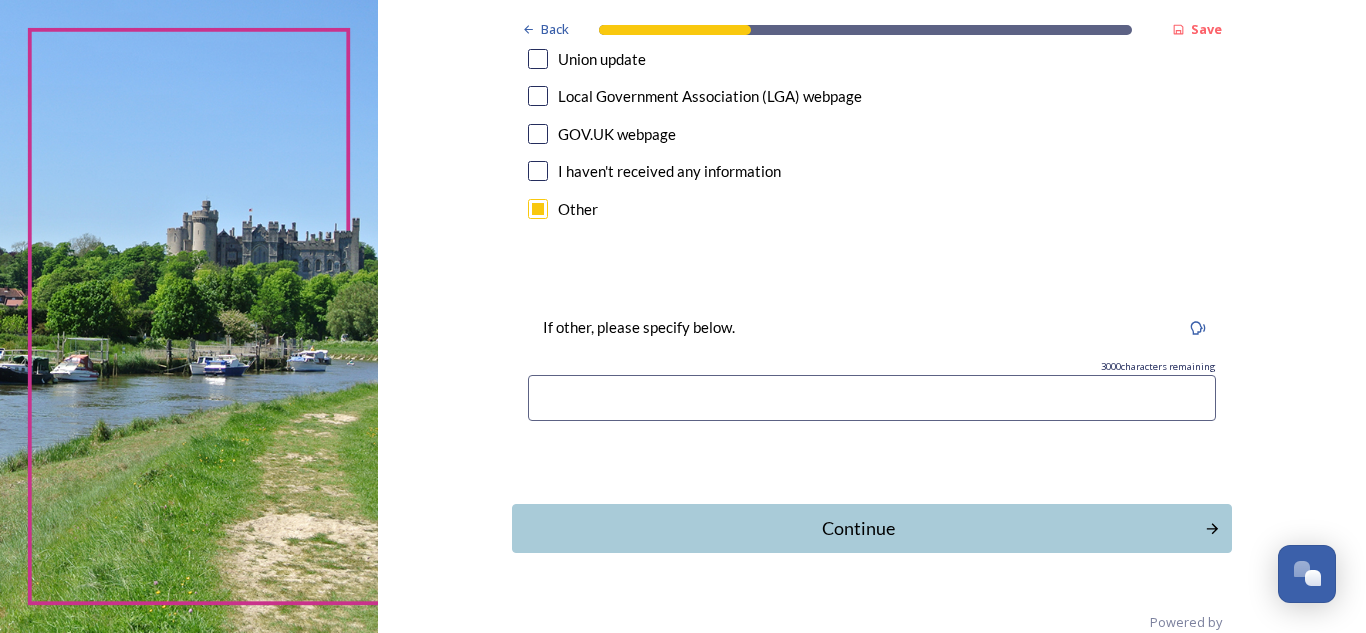 scroll, scrollTop: 1349, scrollLeft: 0, axis: vertical 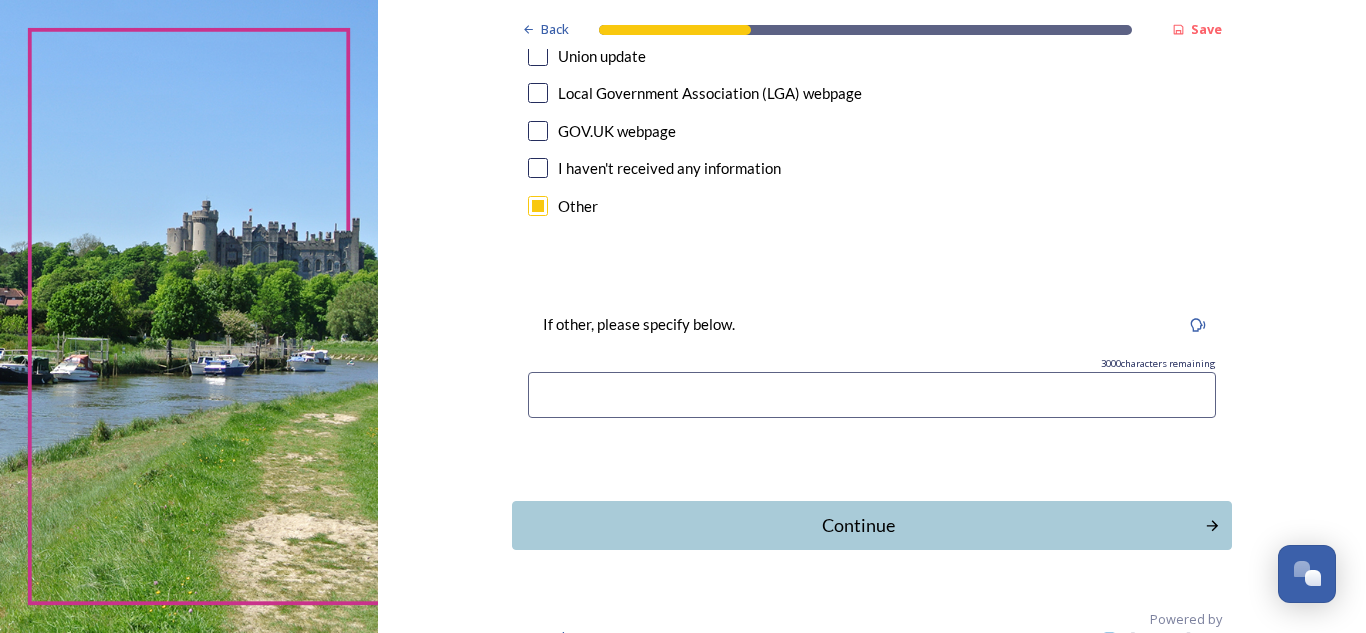 click at bounding box center [872, 395] 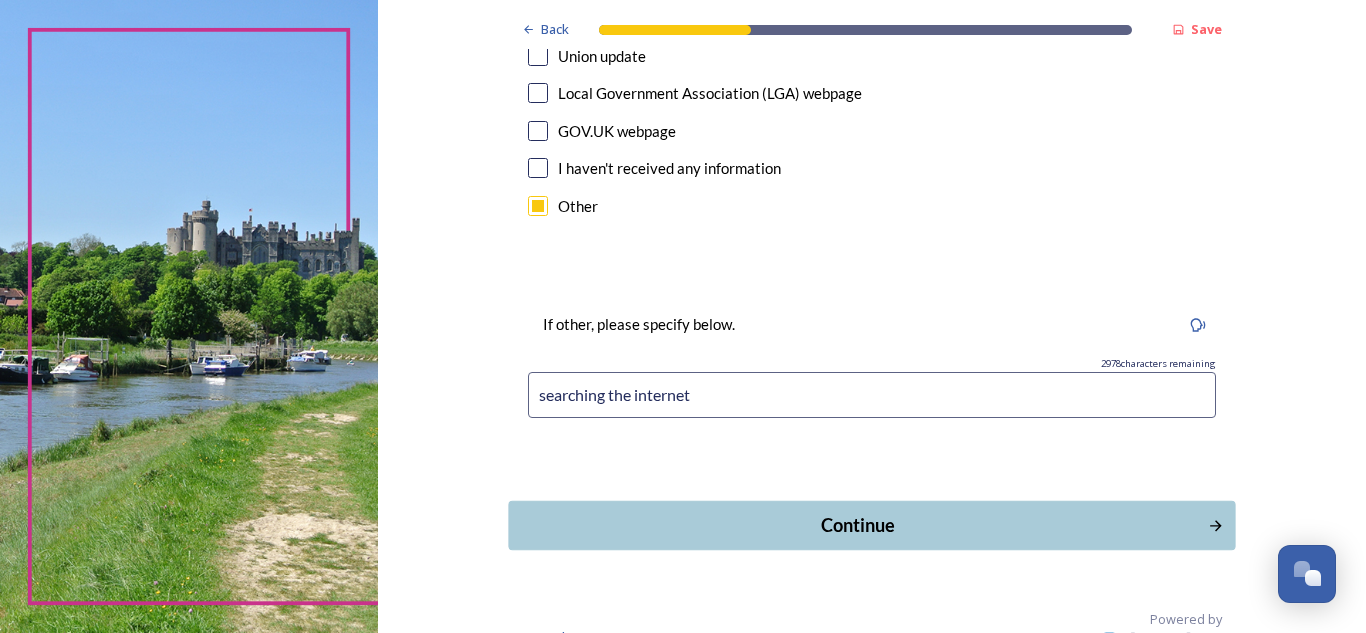 type on "searching the internet" 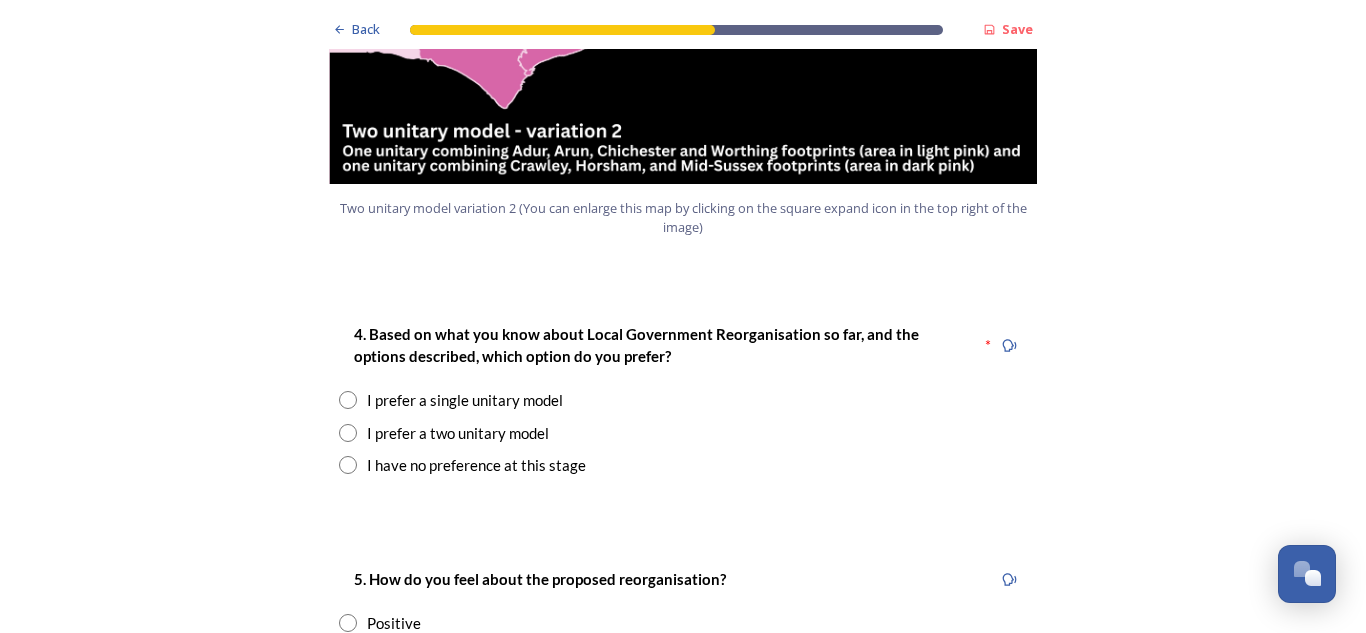 scroll, scrollTop: 2419, scrollLeft: 0, axis: vertical 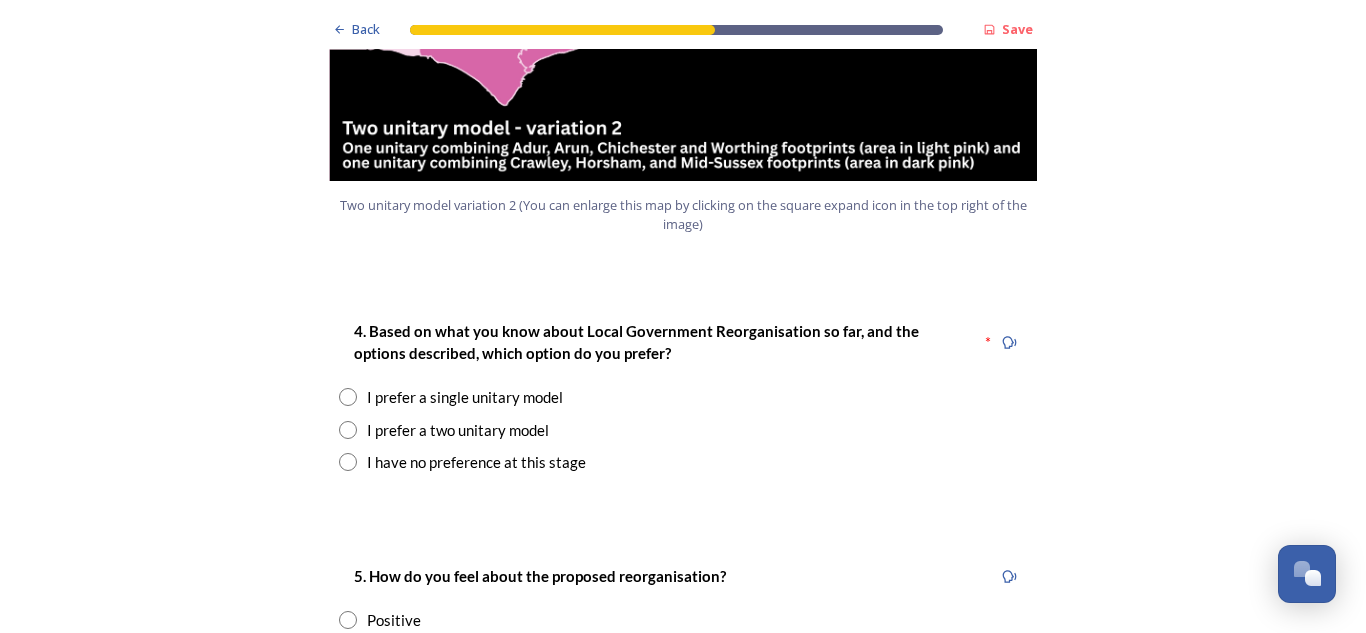click at bounding box center [348, 430] 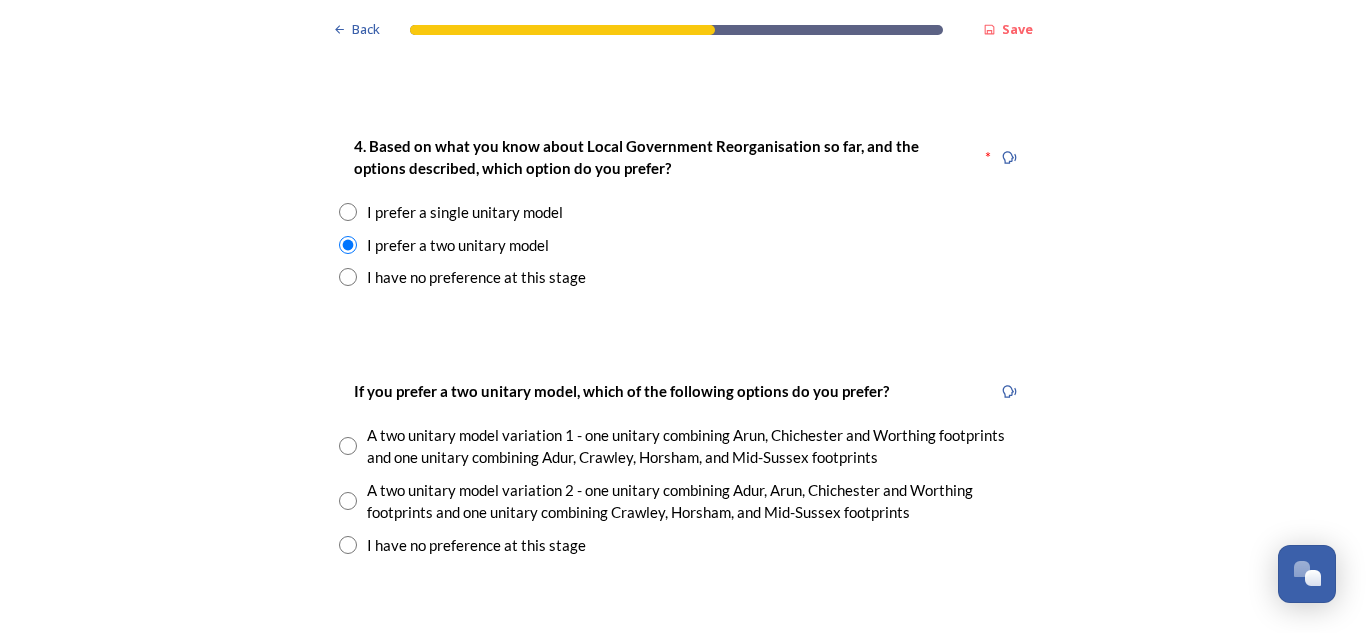 scroll, scrollTop: 2605, scrollLeft: 0, axis: vertical 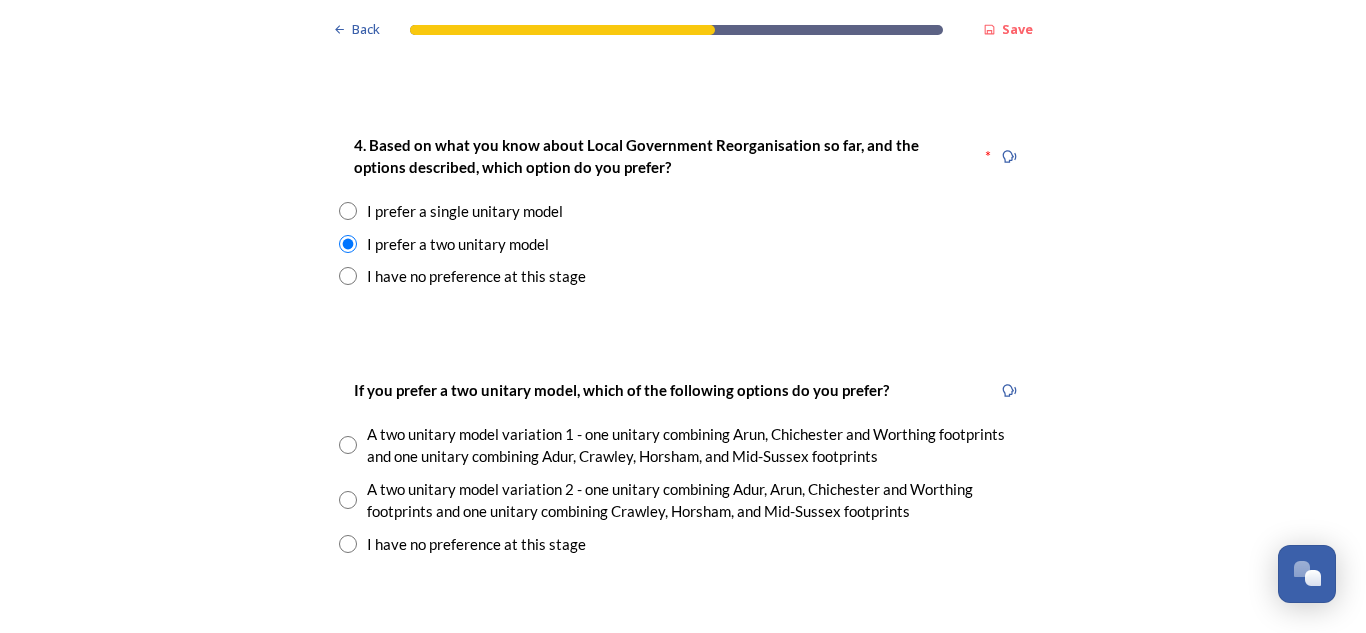 click at bounding box center (348, 500) 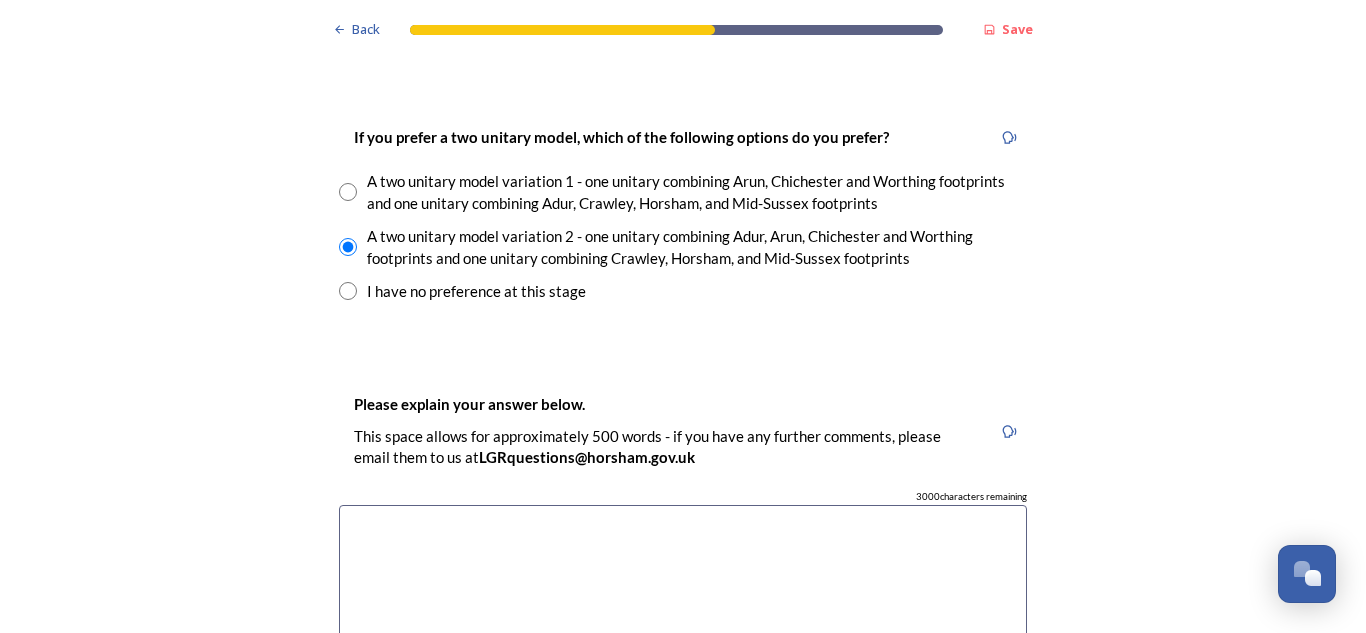 scroll, scrollTop: 3012, scrollLeft: 0, axis: vertical 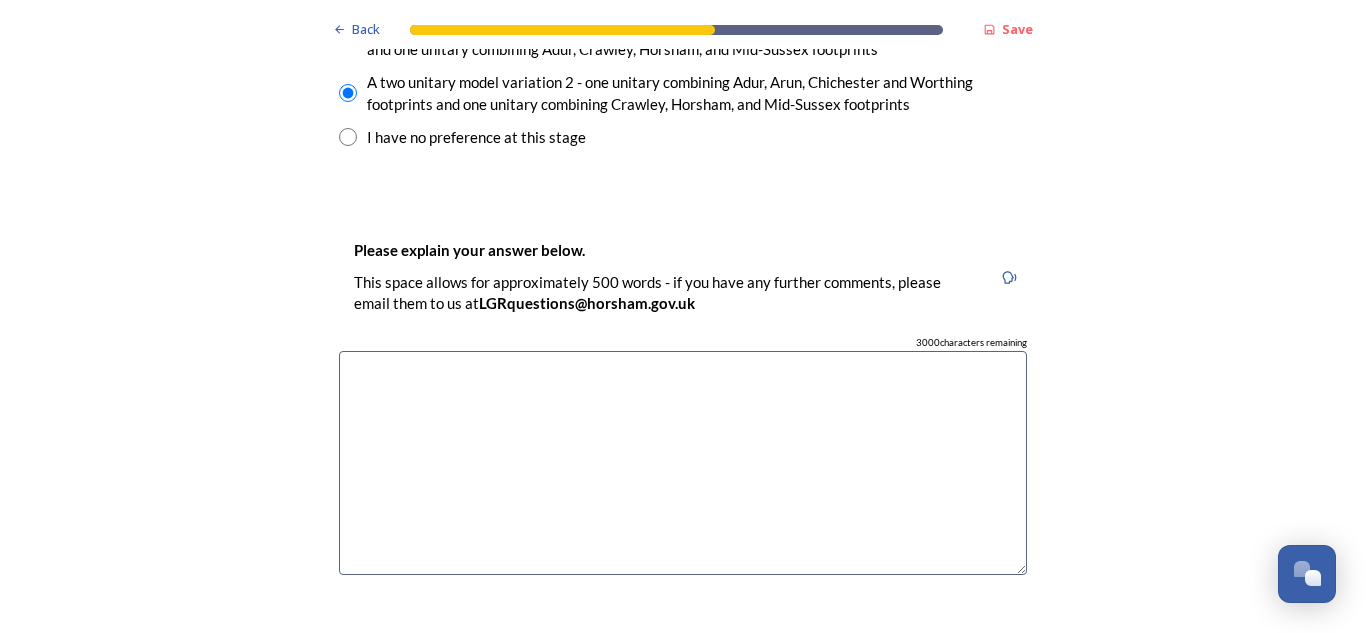 click at bounding box center (683, 463) 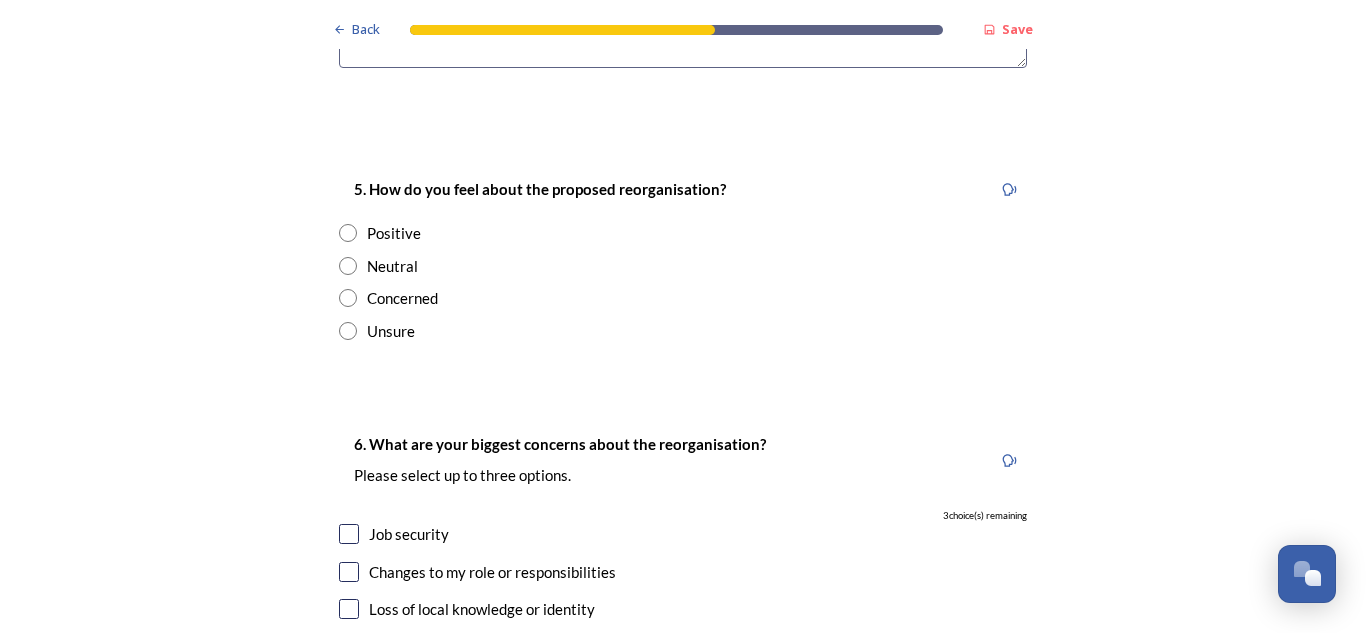scroll, scrollTop: 3556, scrollLeft: 0, axis: vertical 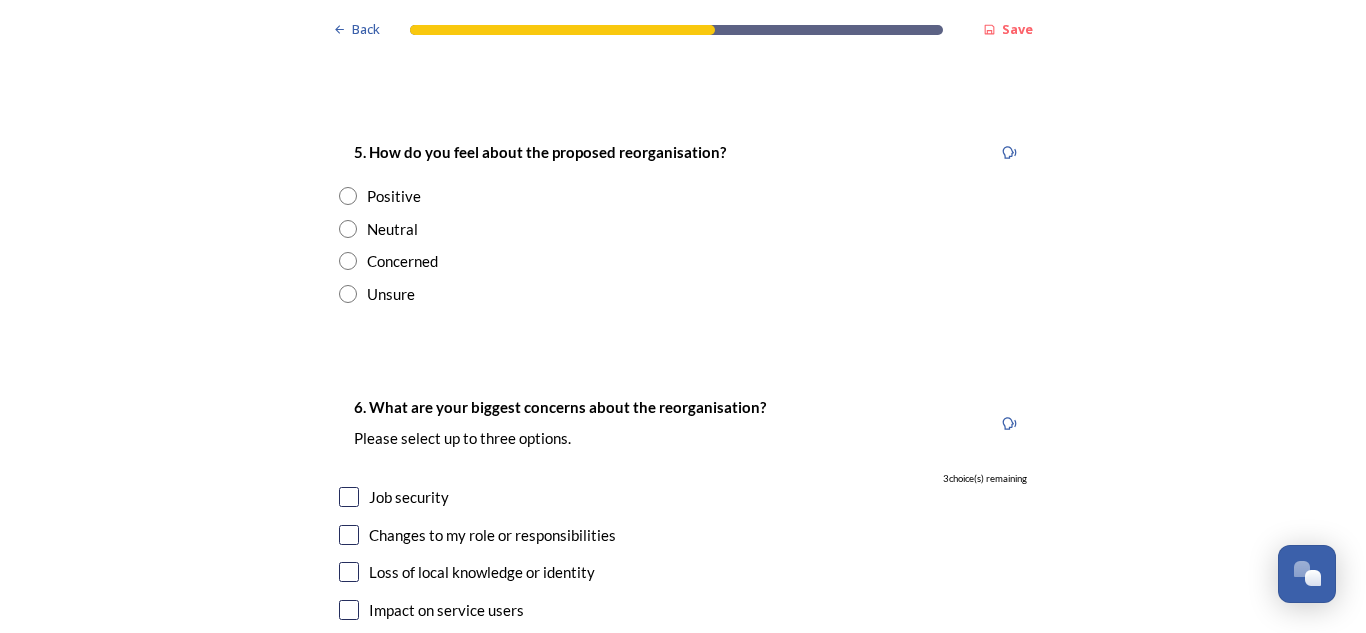 type on "I prefer two unitary model variation 2, I think this grouping has a lot of commonality, encompassing the coastal strip and up to the South Downs, these councils all face similar challenges so putting them together makes sense." 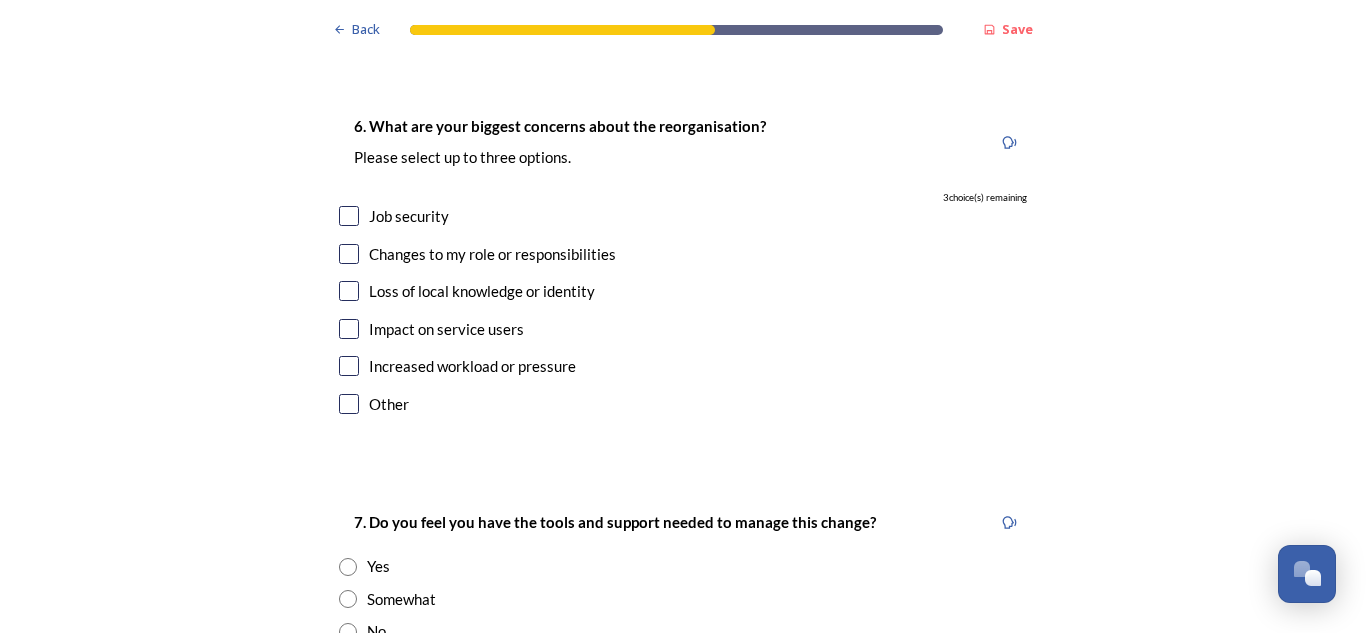 scroll, scrollTop: 3846, scrollLeft: 0, axis: vertical 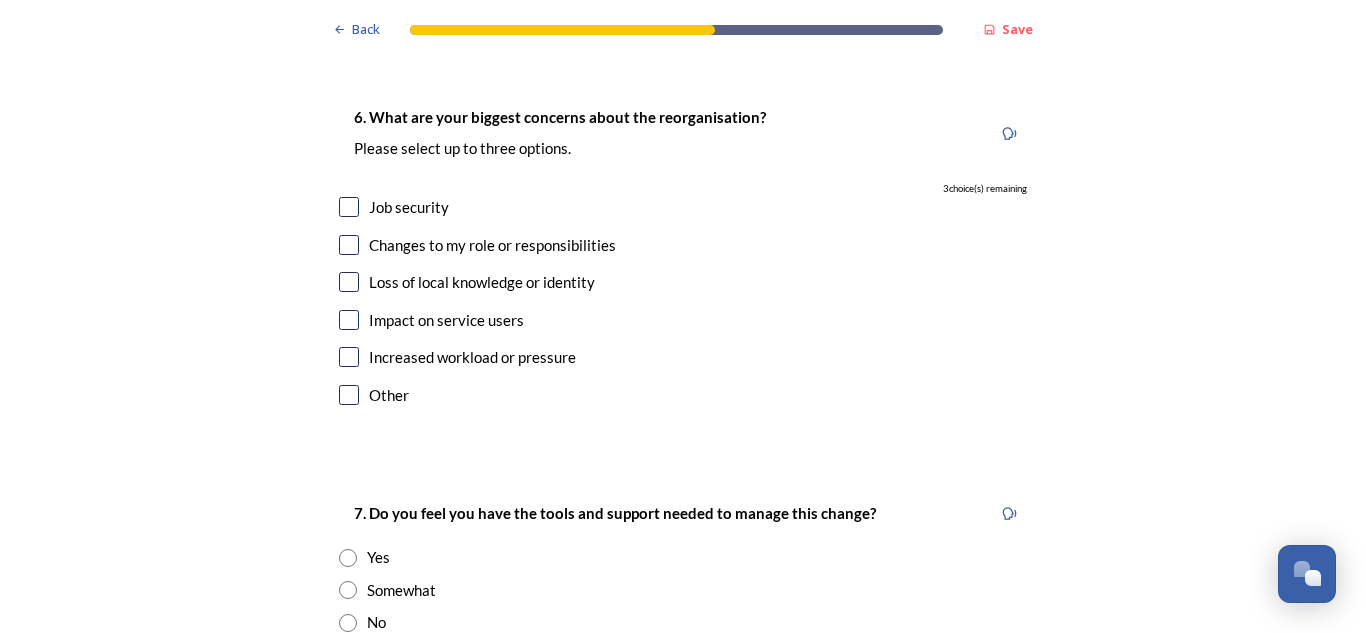 click at bounding box center [349, 207] 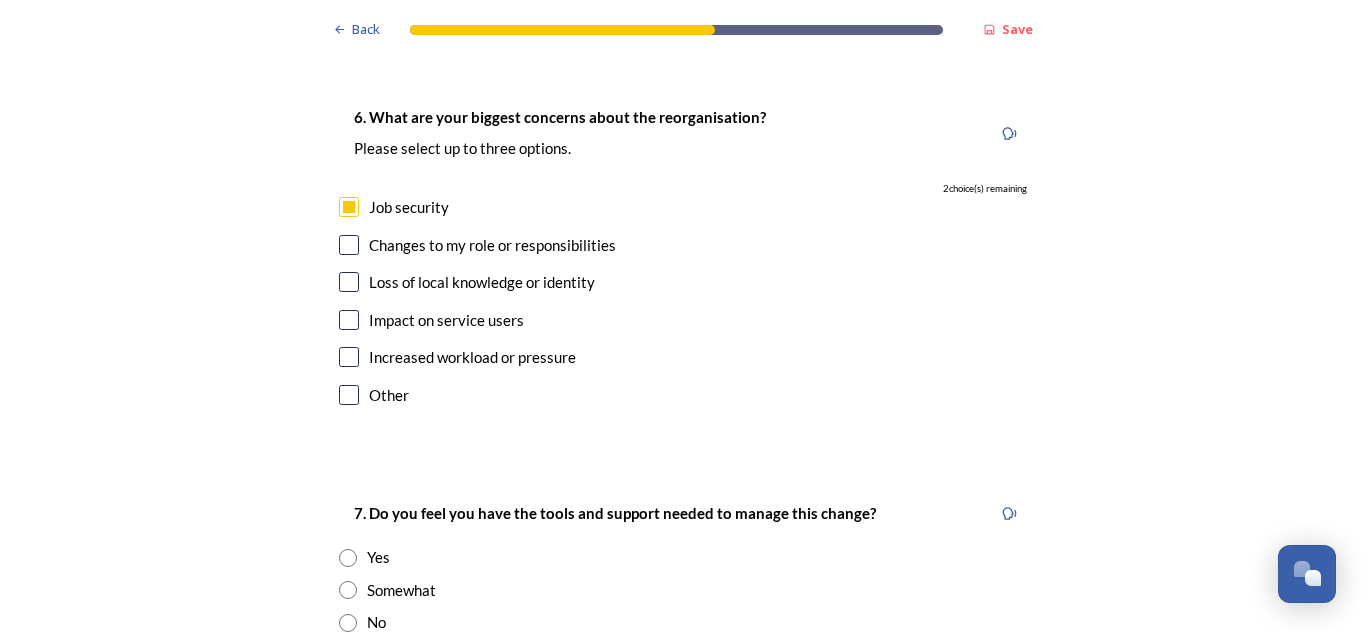 click at bounding box center (349, 282) 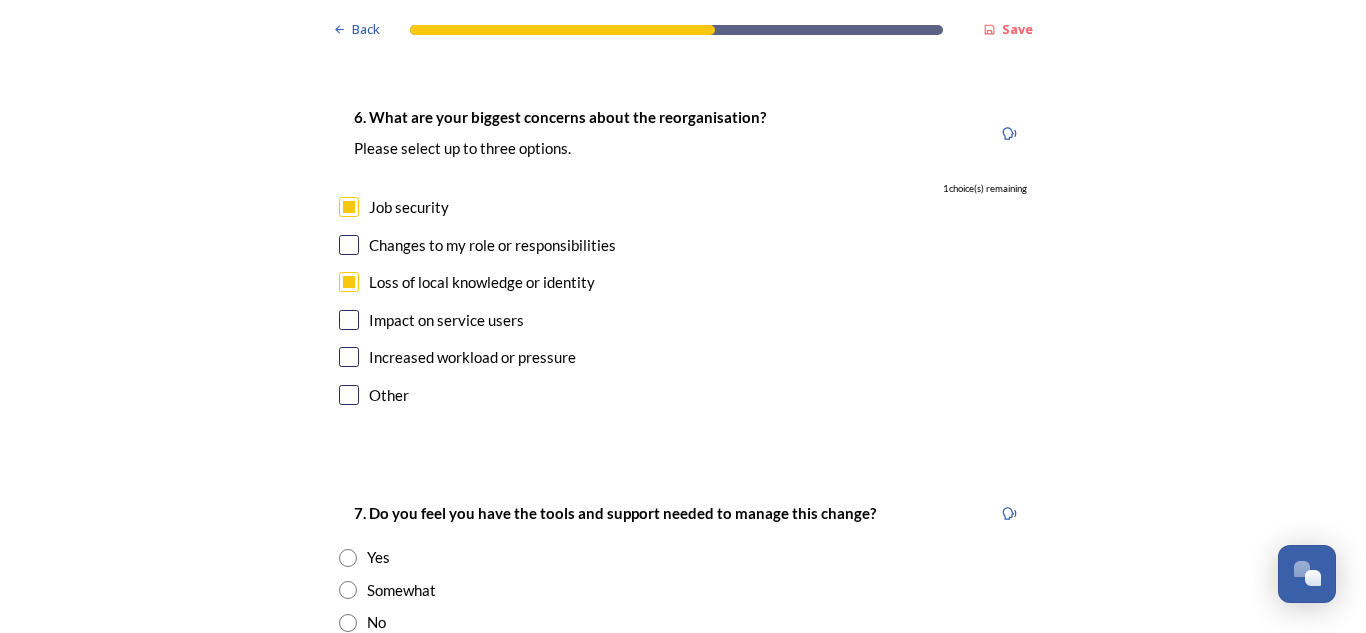 click at bounding box center [349, 245] 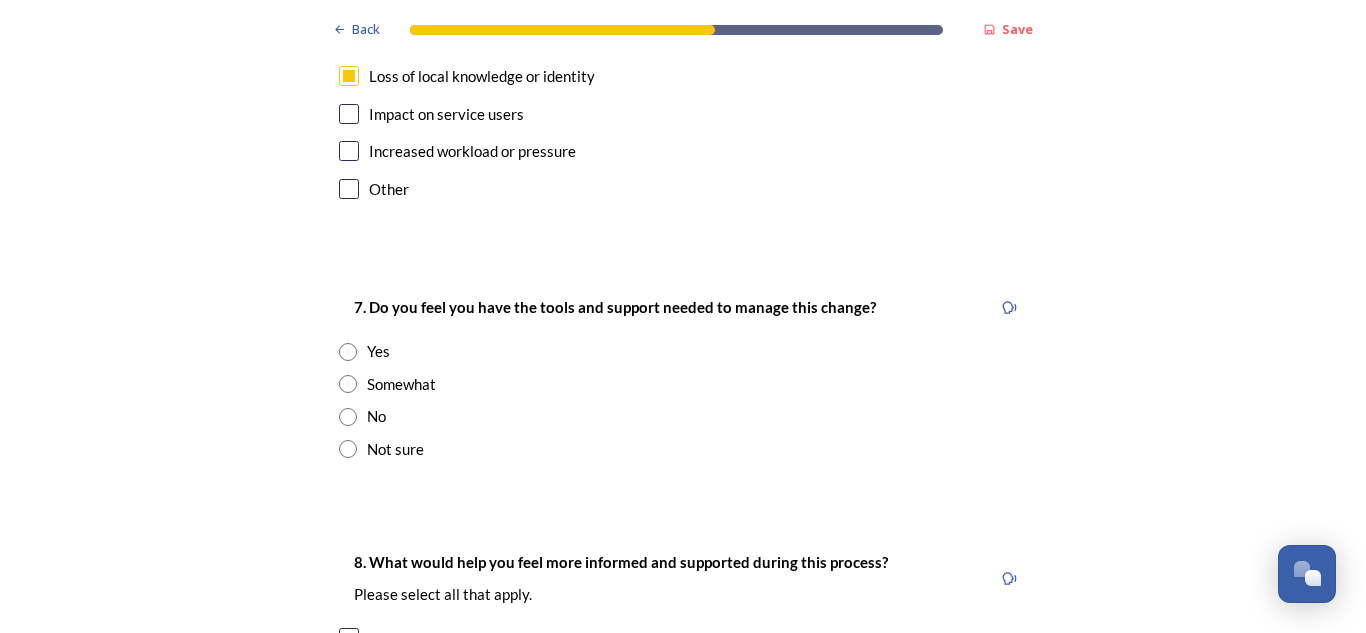 scroll, scrollTop: 4054, scrollLeft: 0, axis: vertical 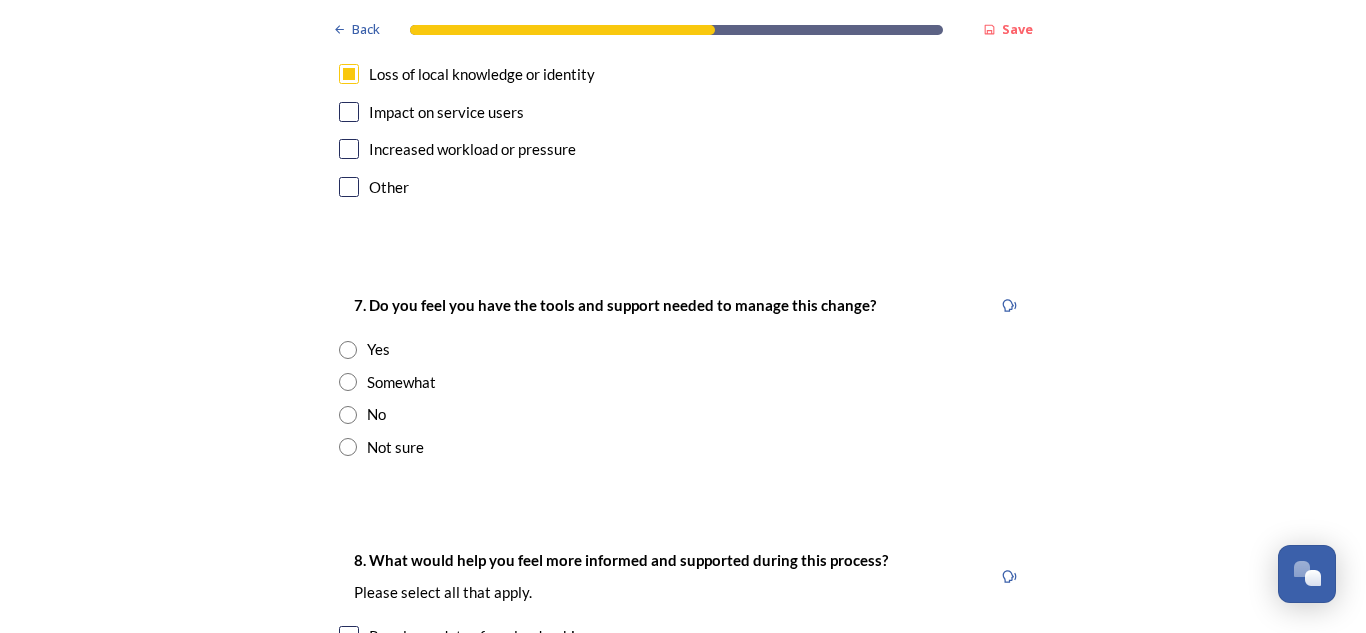 click at bounding box center (348, 447) 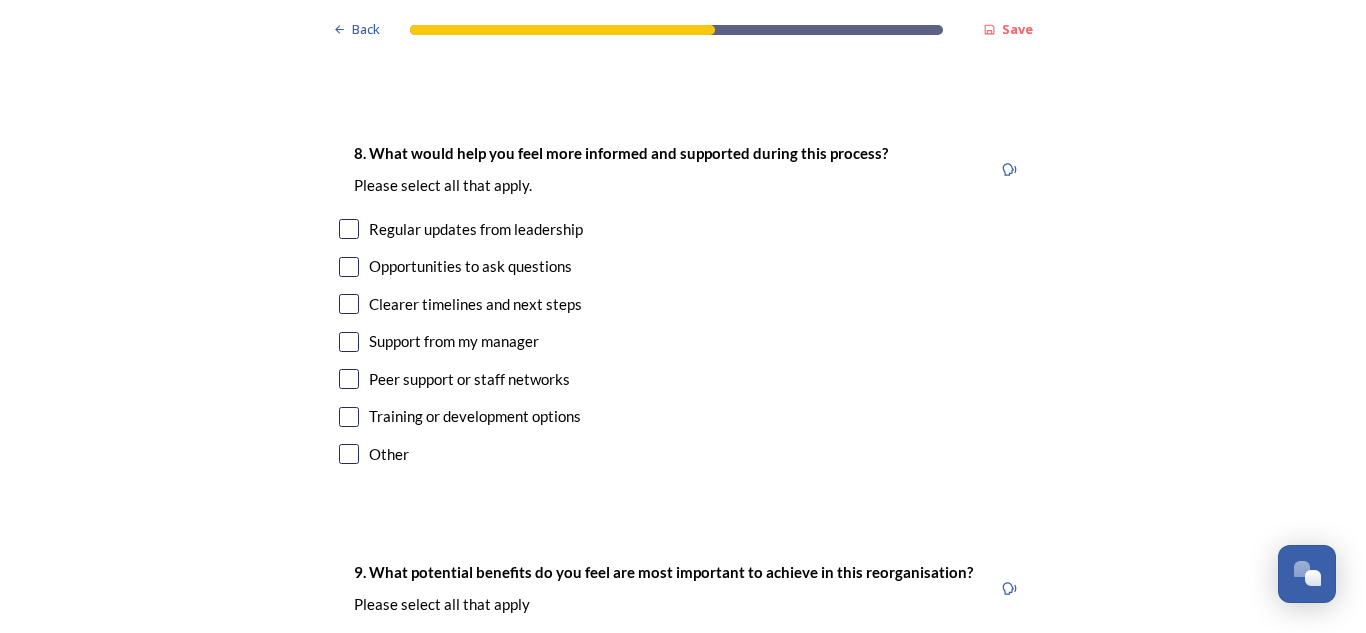 scroll, scrollTop: 4463, scrollLeft: 0, axis: vertical 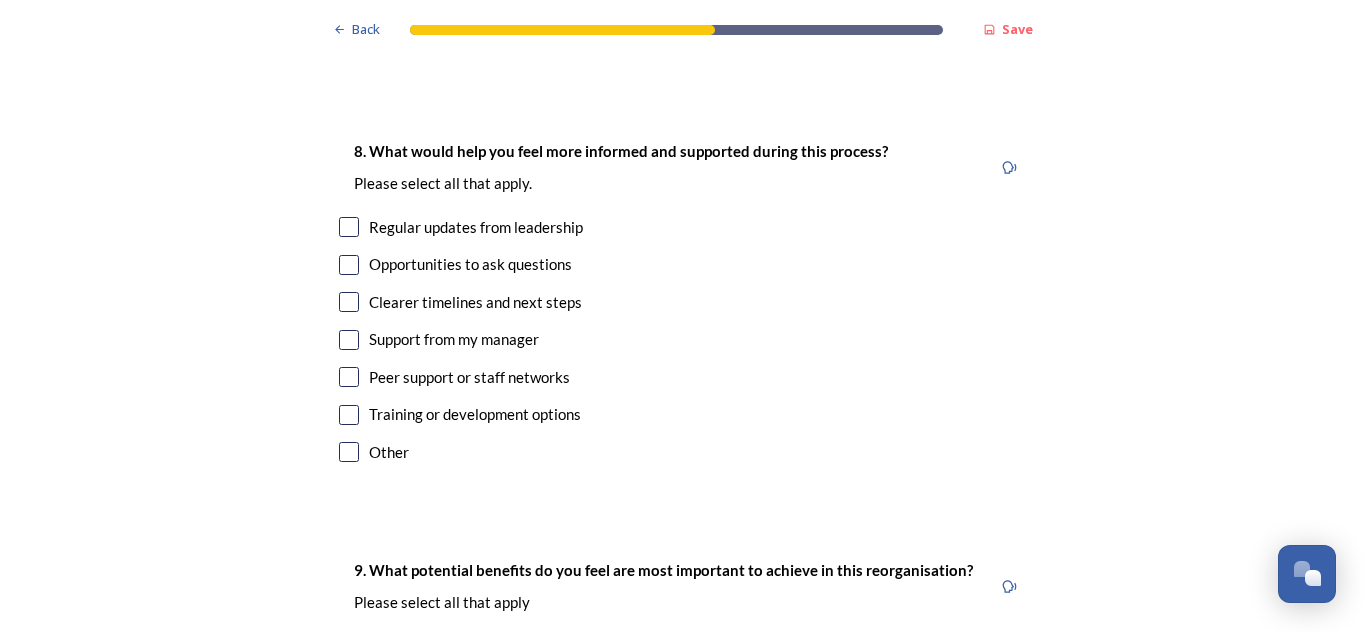 click at bounding box center [349, 227] 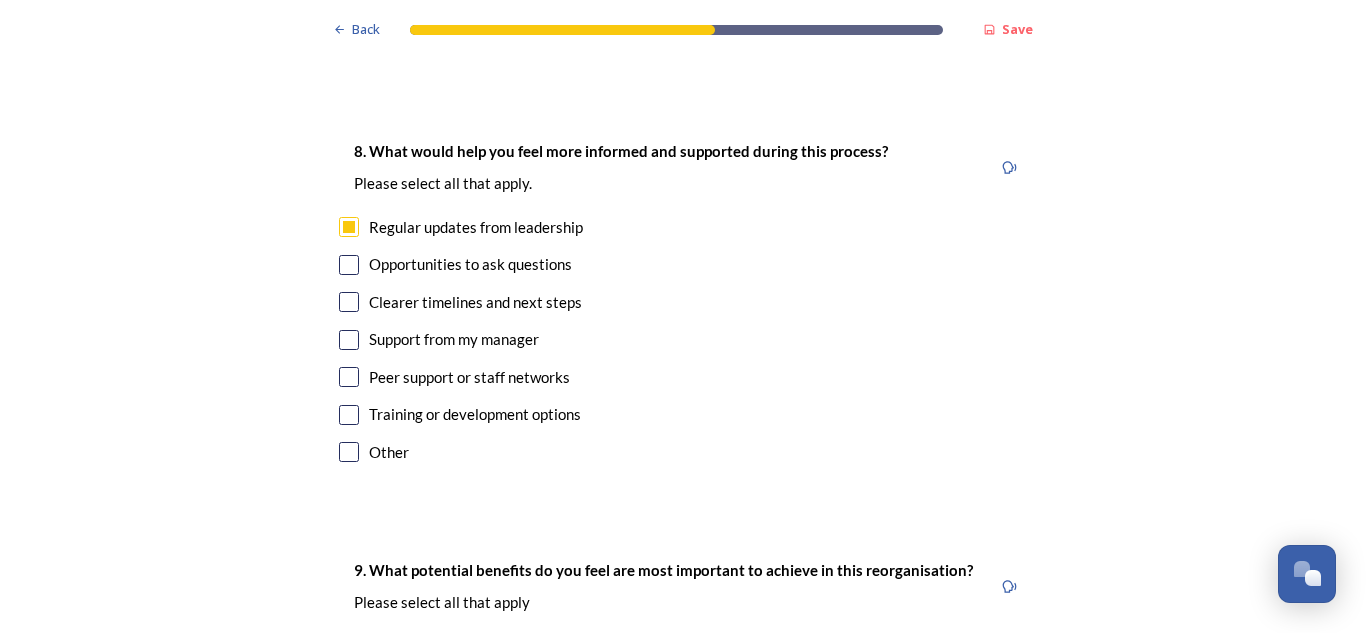 click at bounding box center (349, 265) 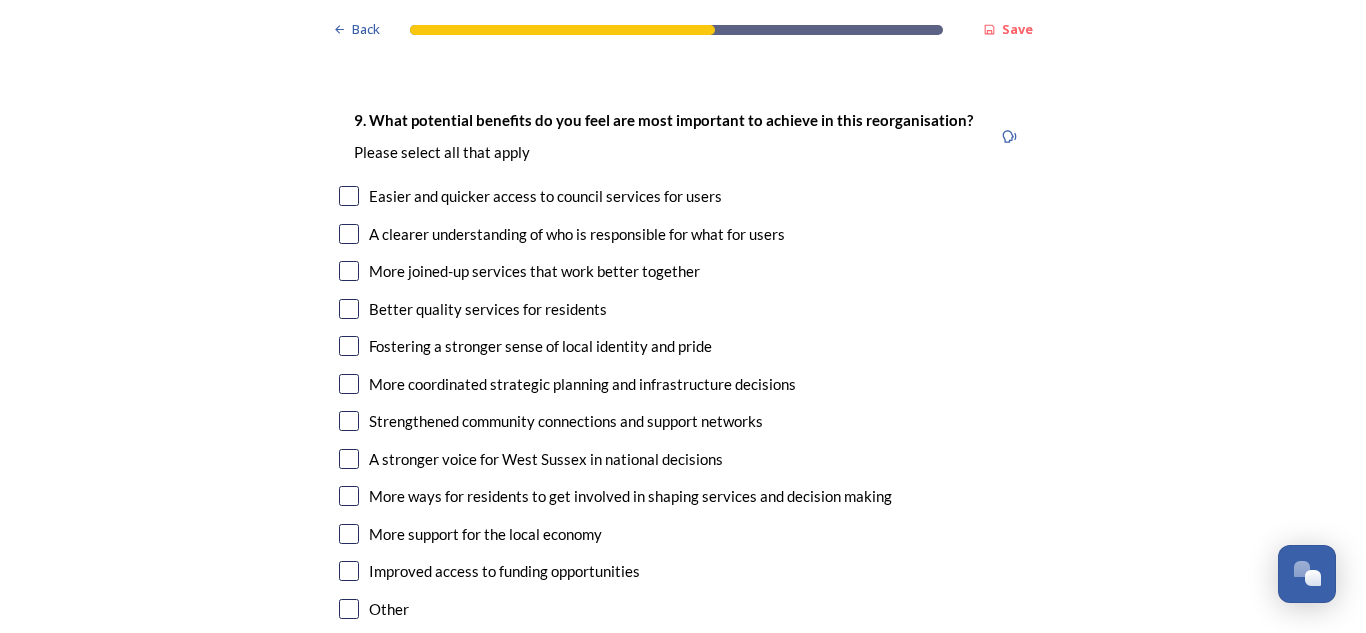 scroll, scrollTop: 4918, scrollLeft: 0, axis: vertical 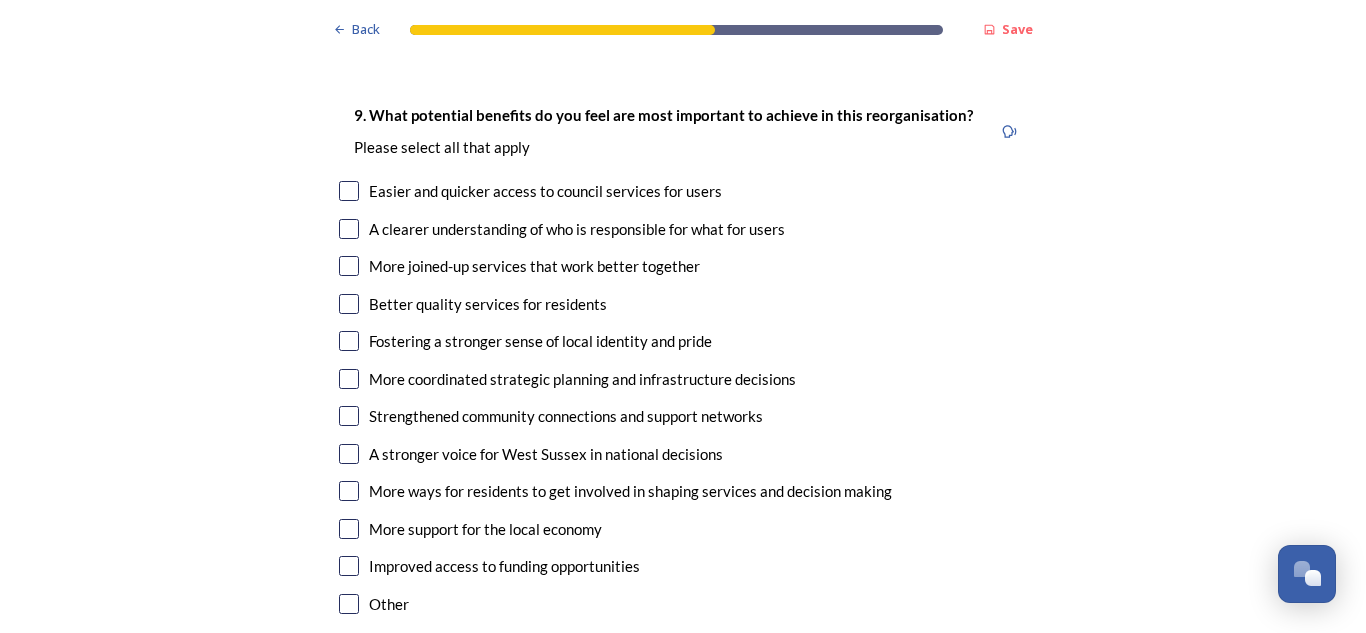 click at bounding box center (349, 229) 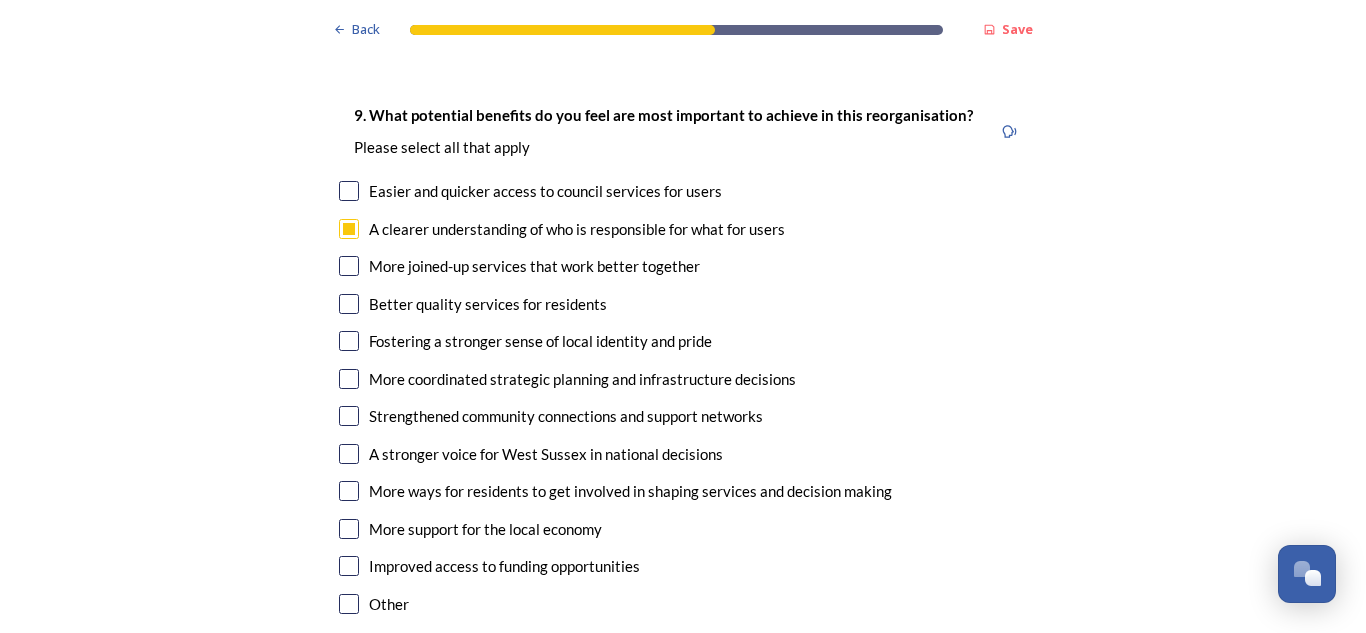 click at bounding box center [349, 379] 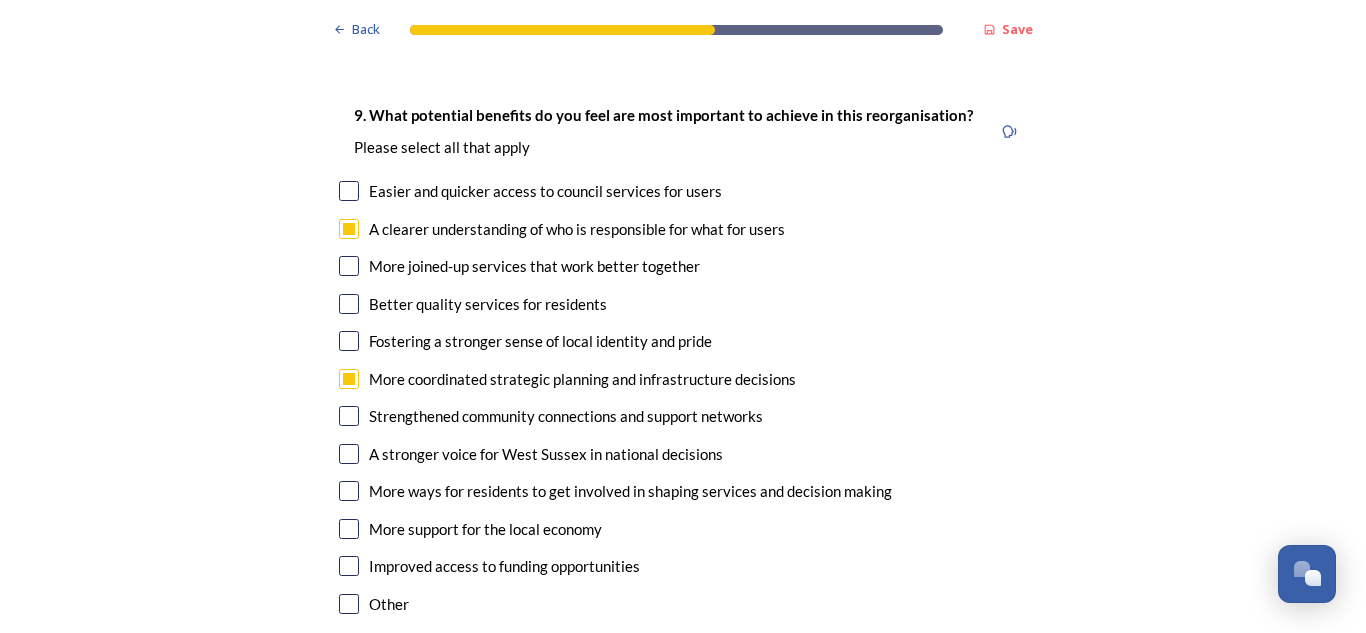click at bounding box center [349, 454] 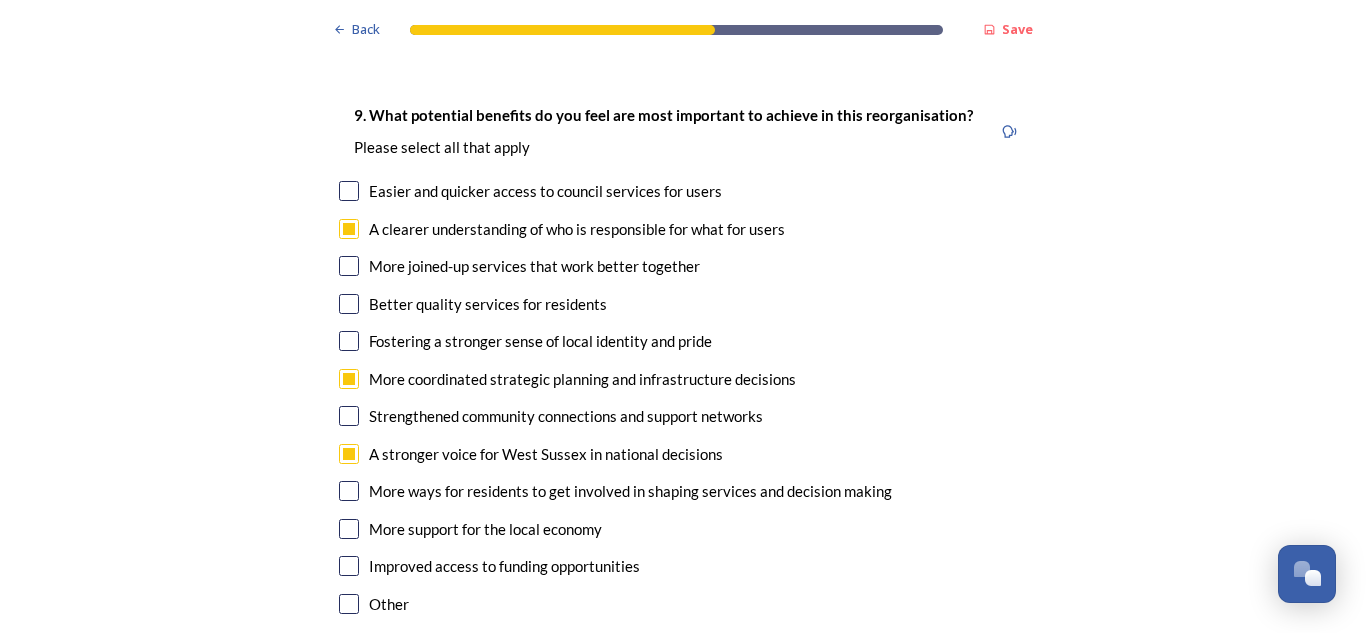 click at bounding box center [349, 566] 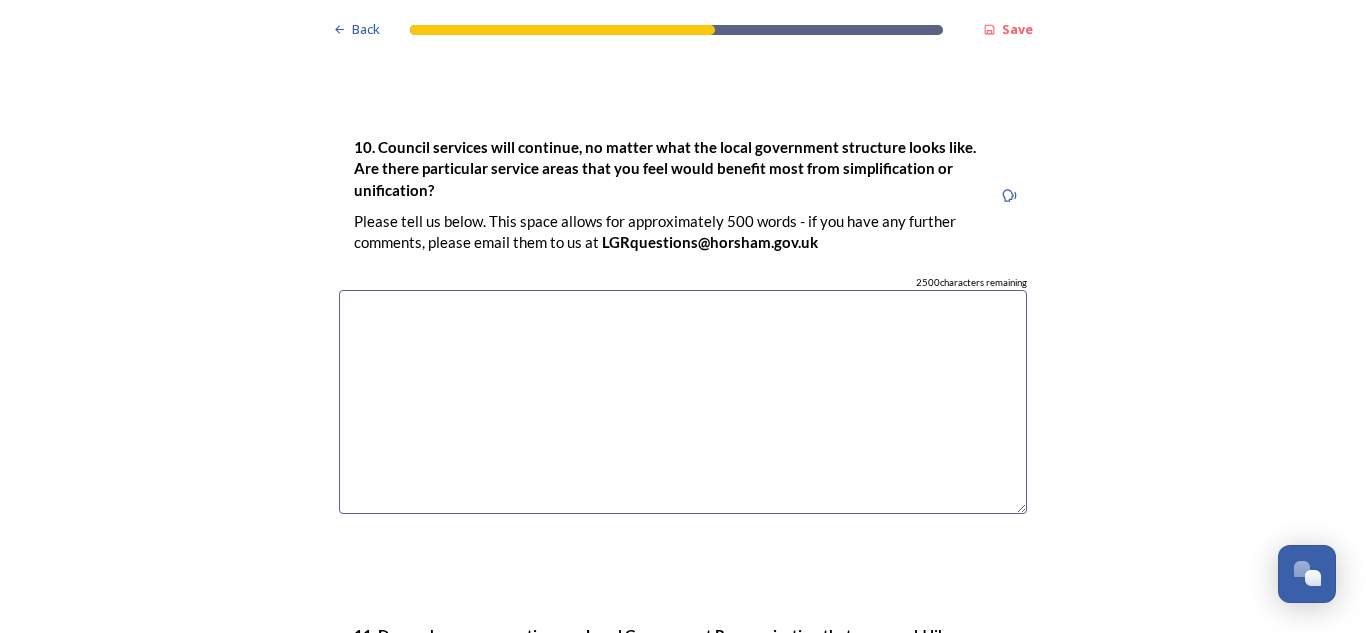 scroll, scrollTop: 5497, scrollLeft: 0, axis: vertical 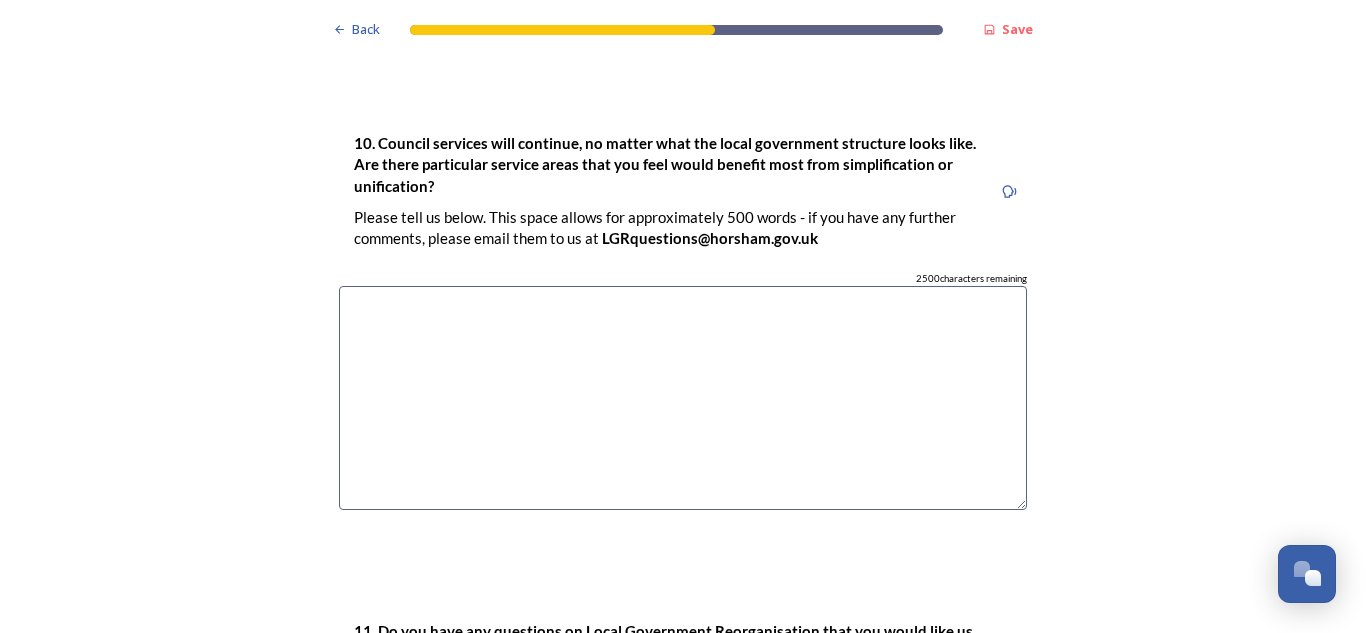 click at bounding box center (683, 398) 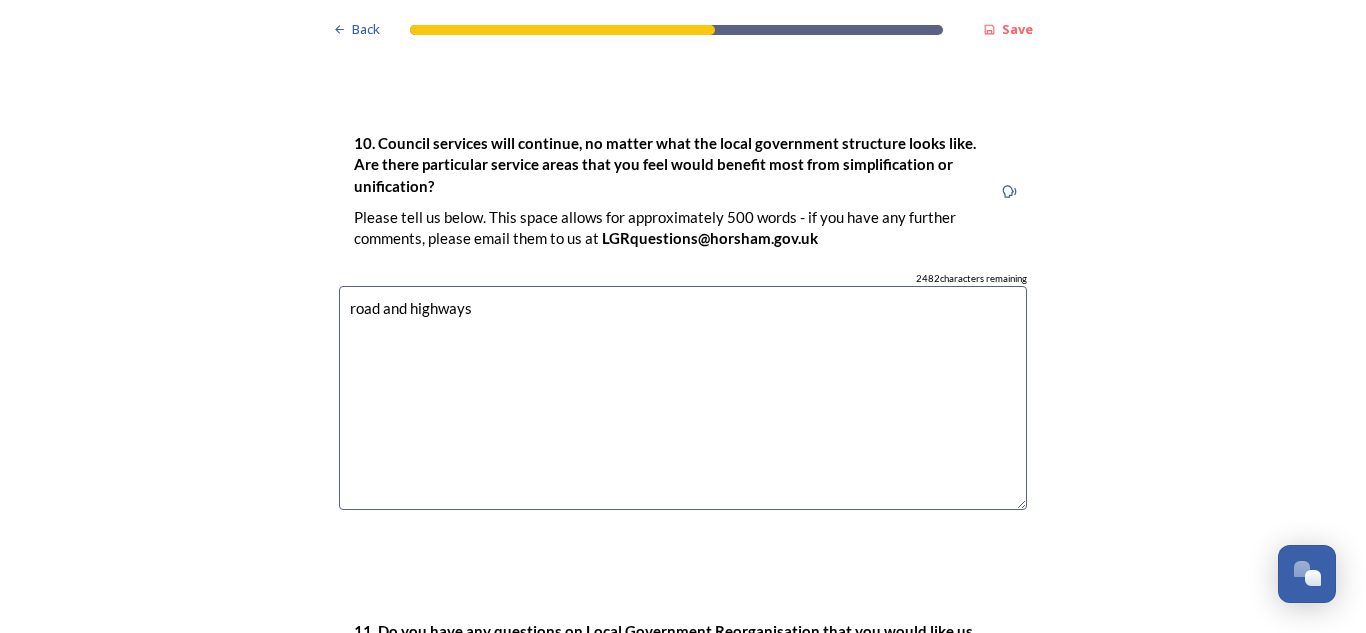 click on "road and highways" at bounding box center [683, 398] 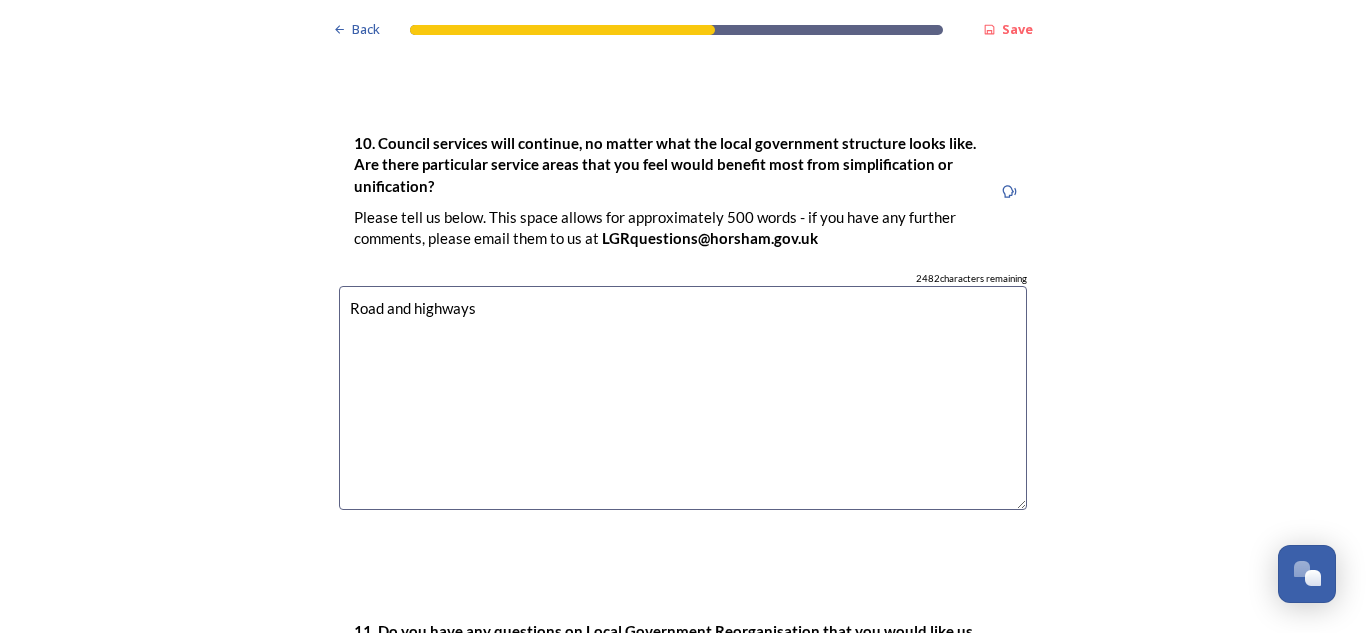 click on "Road and highways" at bounding box center (683, 398) 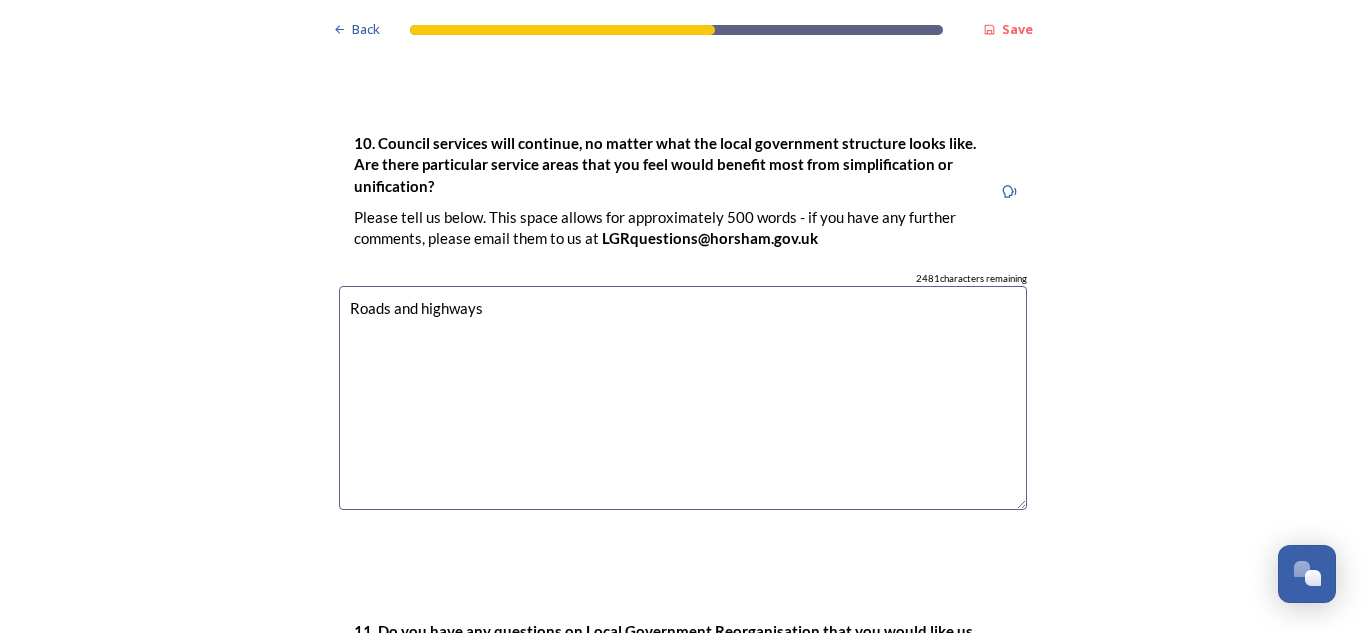 click on "Roads and highways" at bounding box center (683, 398) 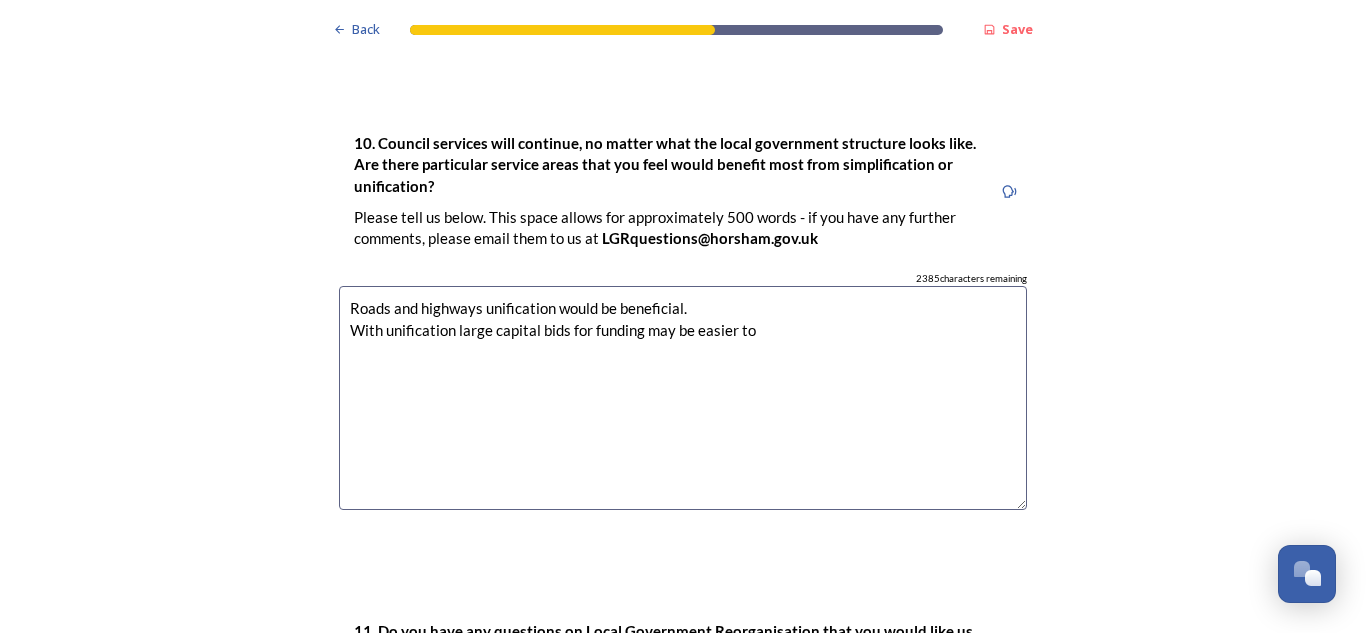 click on "Roads and highways unification would be beneficial.
With unification large capital bids for funding may be easier to" at bounding box center (683, 398) 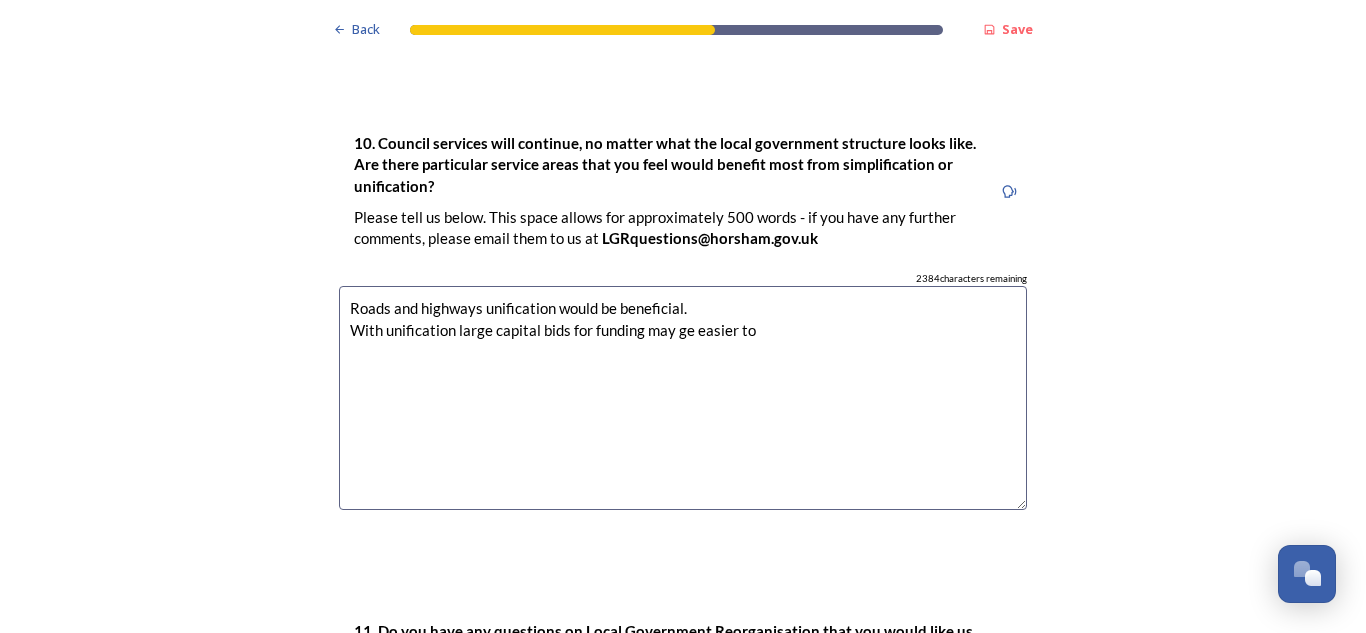 click on "Roads and highways unification would be beneficial.
With unification large capital bids for funding may ge easier to" at bounding box center (683, 398) 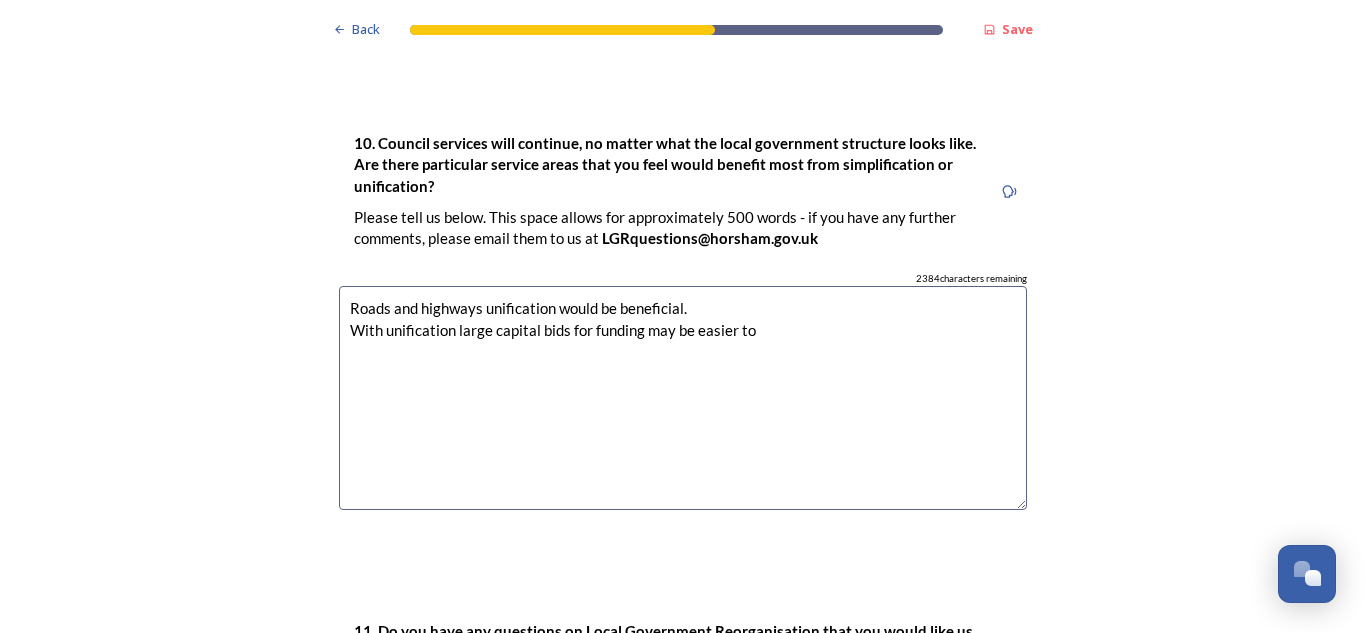 click on "Roads and highways unification would be beneficial.
With unification large capital bids for funding may be easier to" at bounding box center (683, 398) 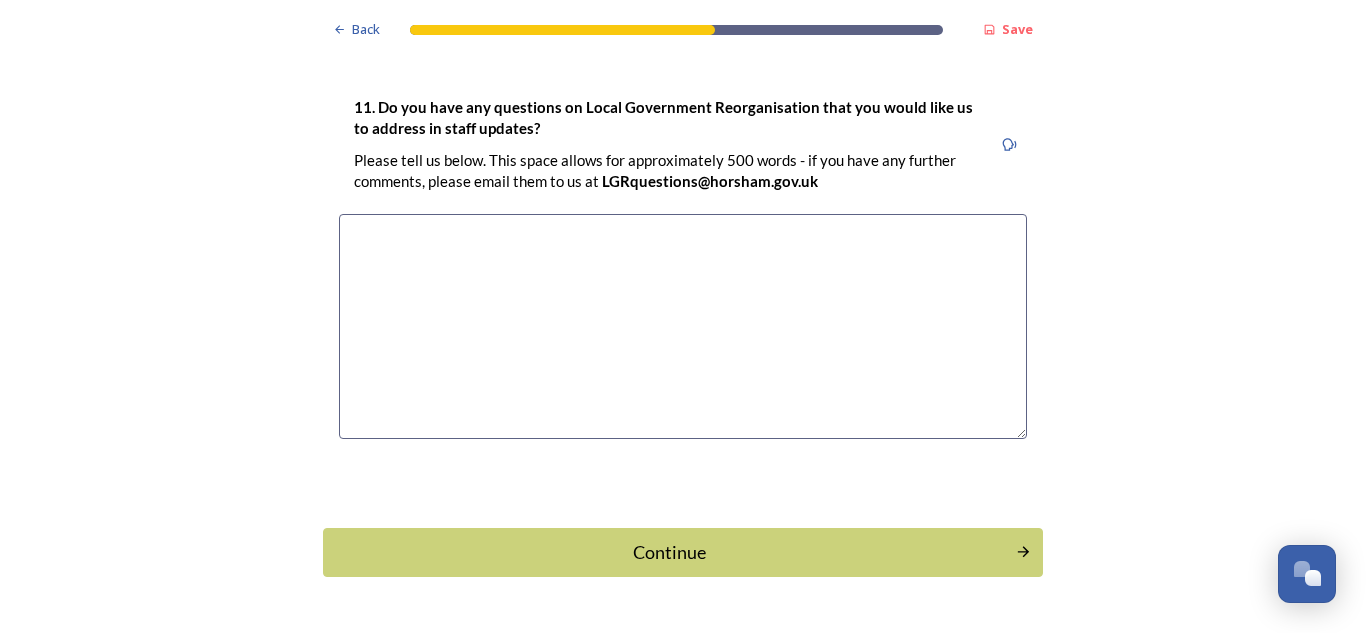 scroll, scrollTop: 6028, scrollLeft: 0, axis: vertical 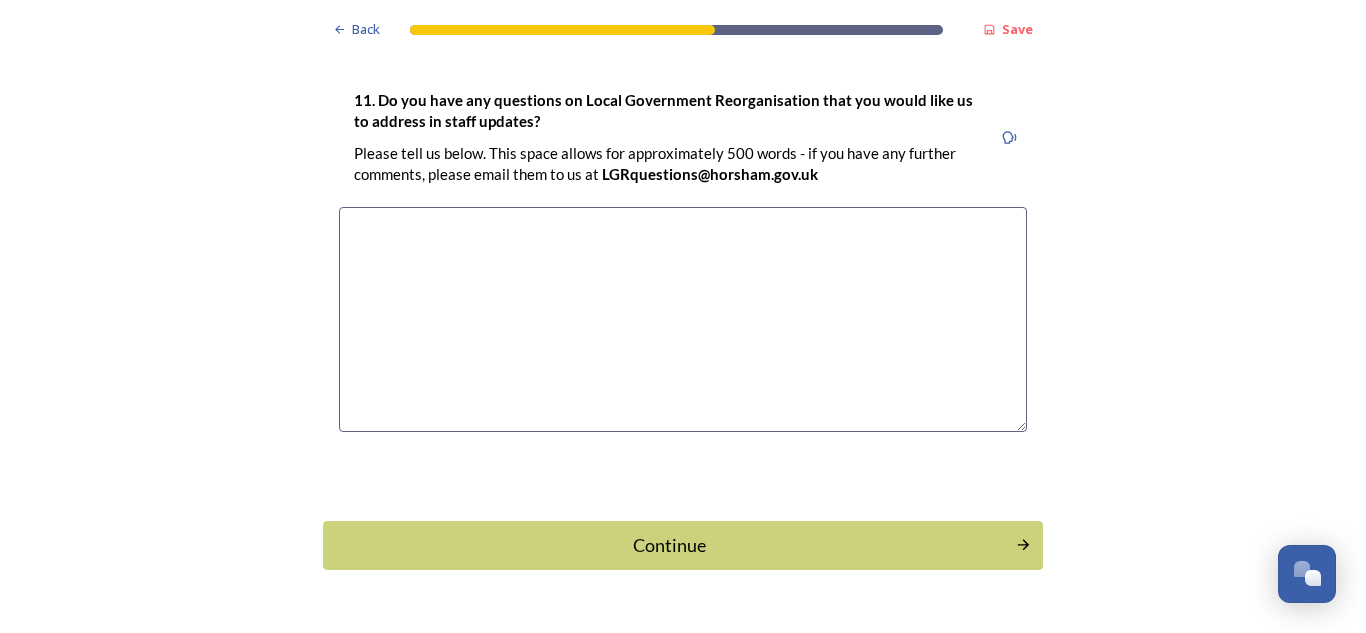 type on "Roads and highways unification would be beneficial.
With unification large capital bids for funding may be easier to achieve.
Economies of scale may be achieved when tendering contracts.
Up to date health and safety rules can be brought into line across all councils." 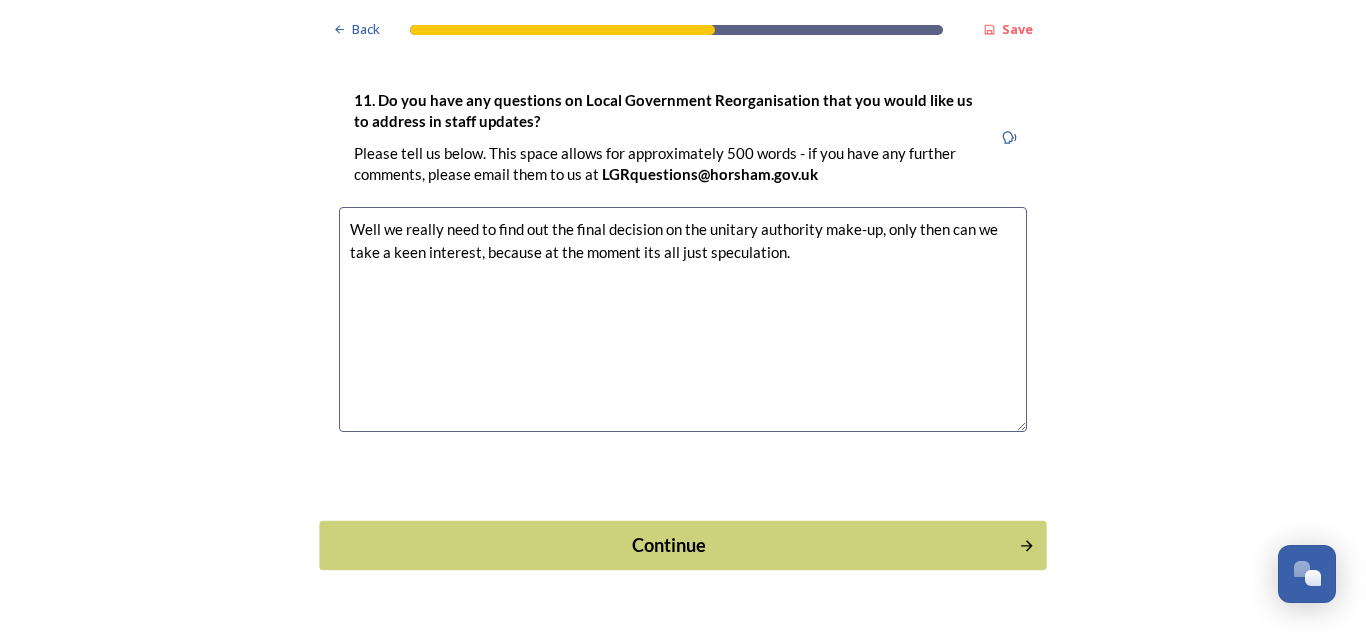 type on "Well we really need to find out the final decision on the unitary authority make-up, only then can we take a keen interest, because at the moment its all just speculation." 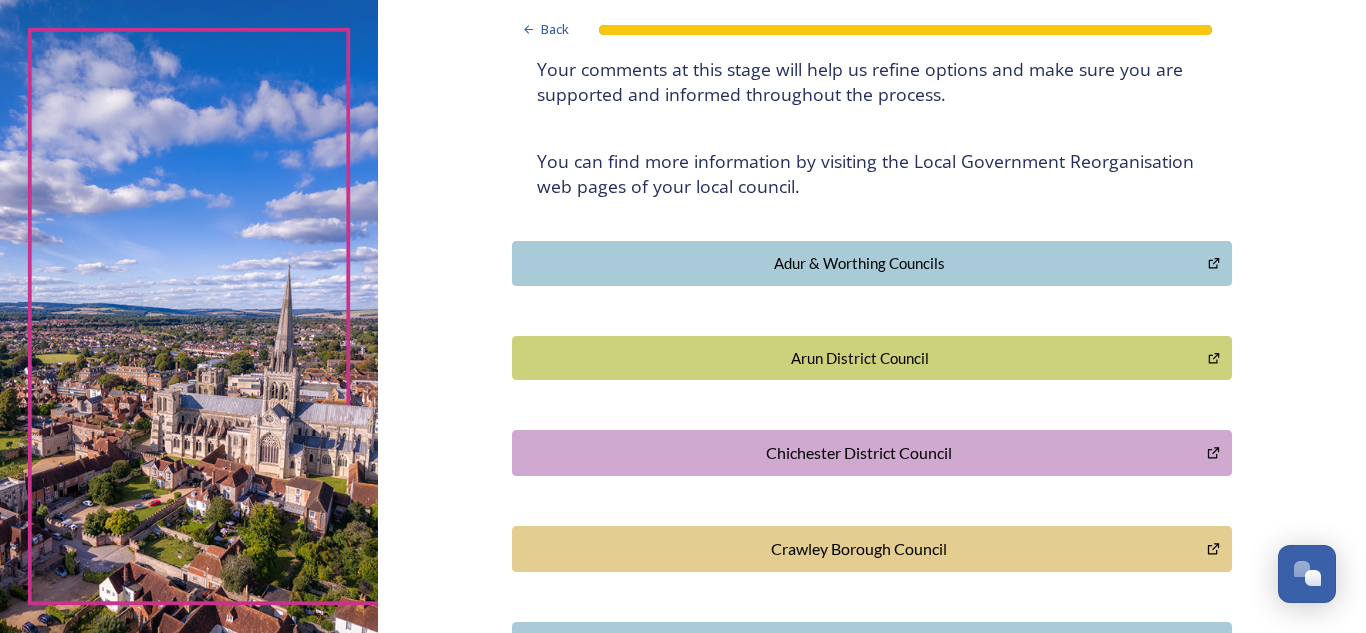 scroll, scrollTop: 307, scrollLeft: 0, axis: vertical 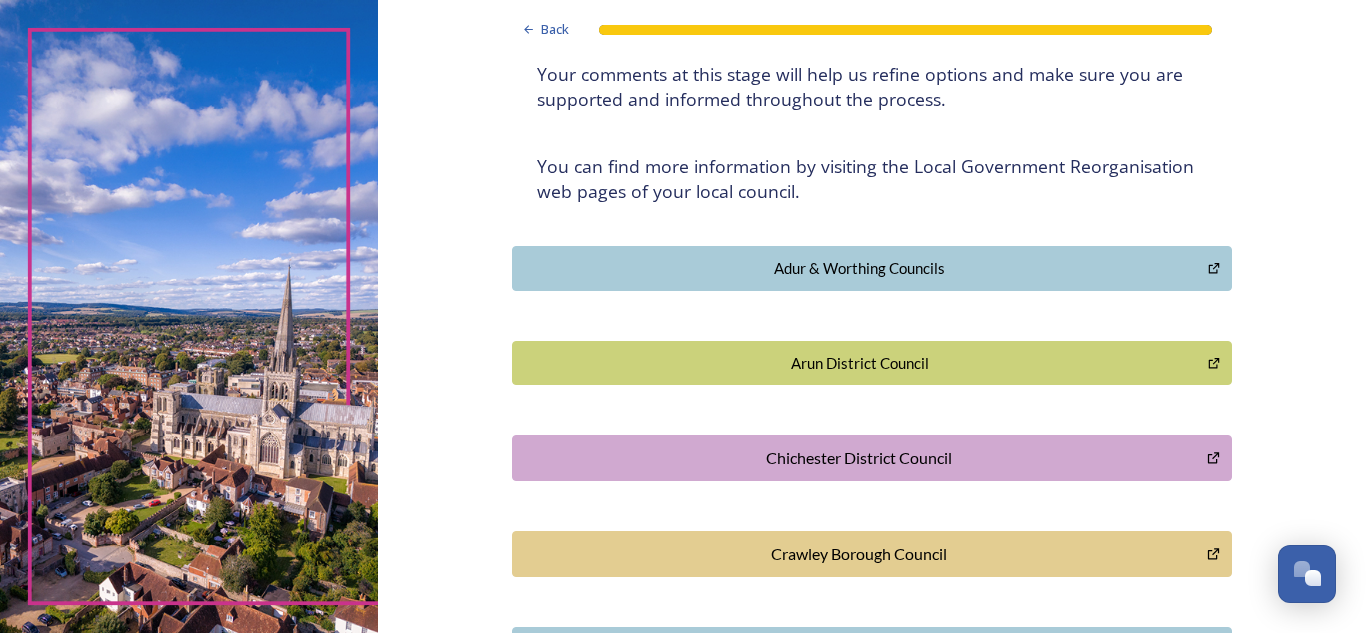 click on "Adur & Worthing Councils" at bounding box center (860, 268) 